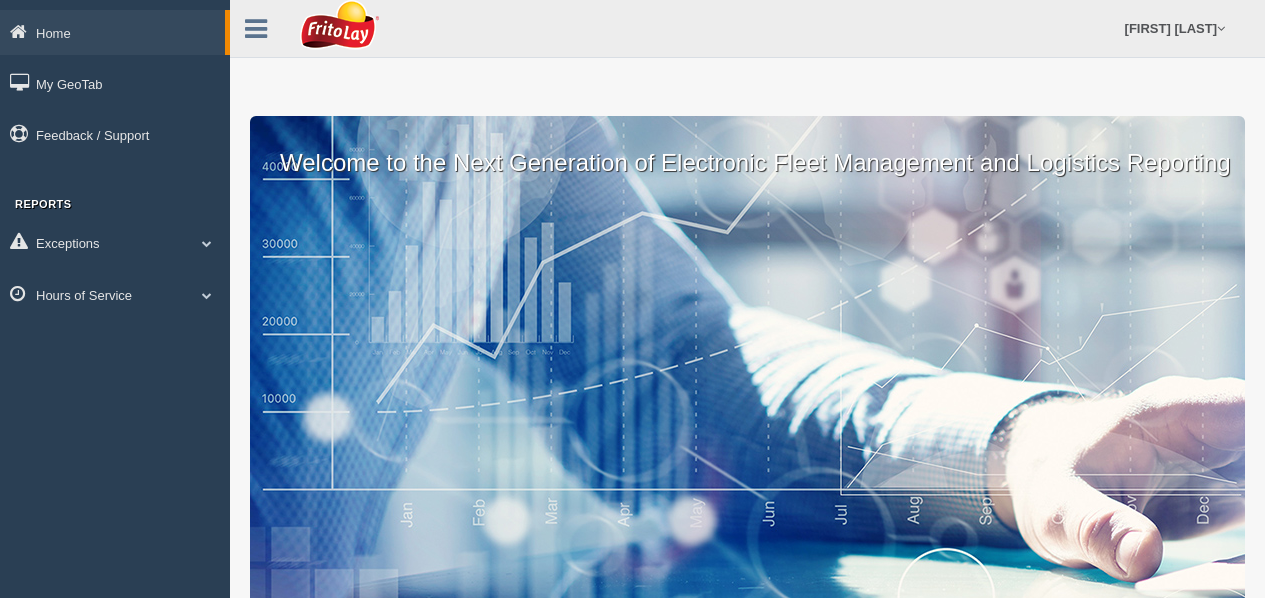 scroll, scrollTop: 0, scrollLeft: 0, axis: both 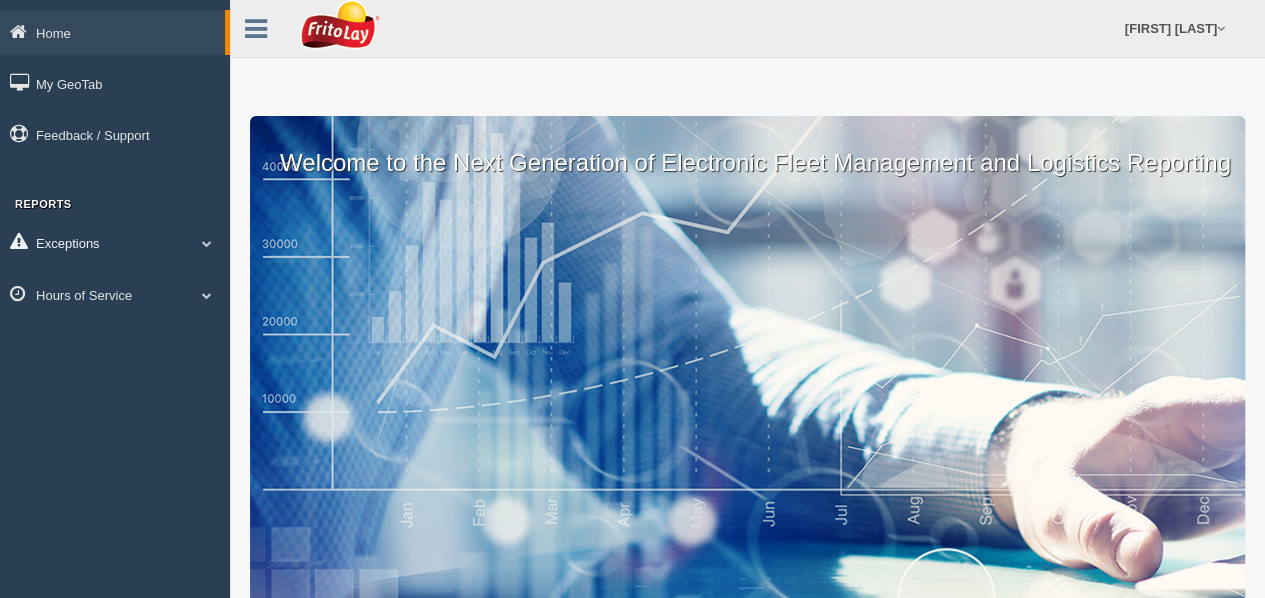 click at bounding box center [207, 243] 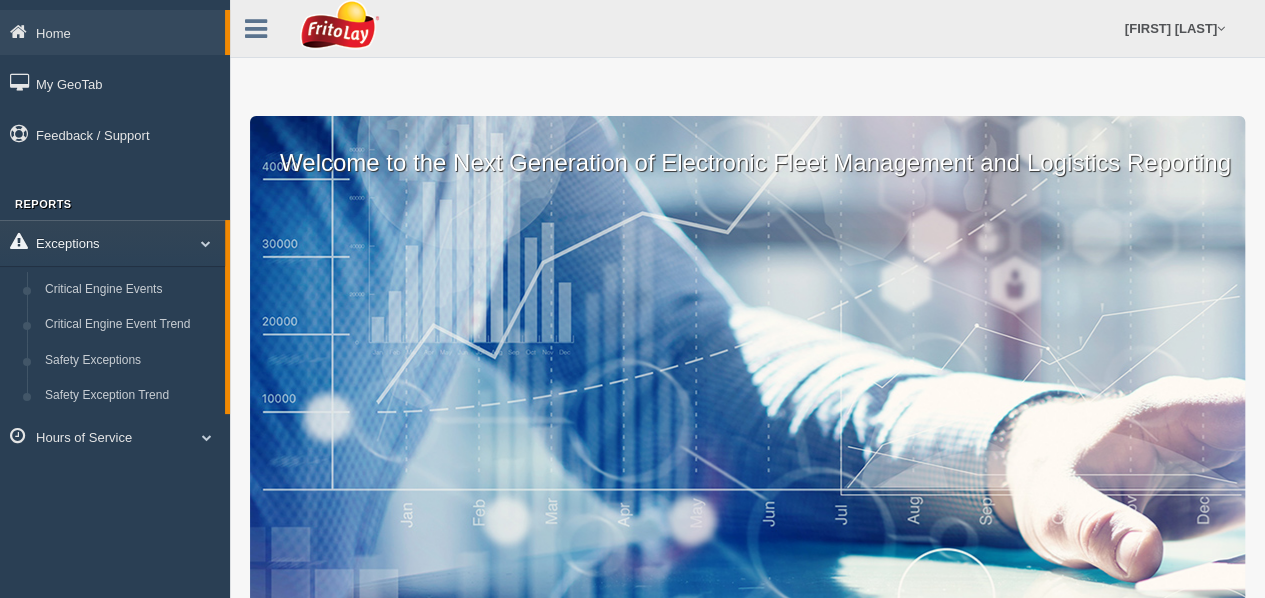 click at bounding box center (198, 243) 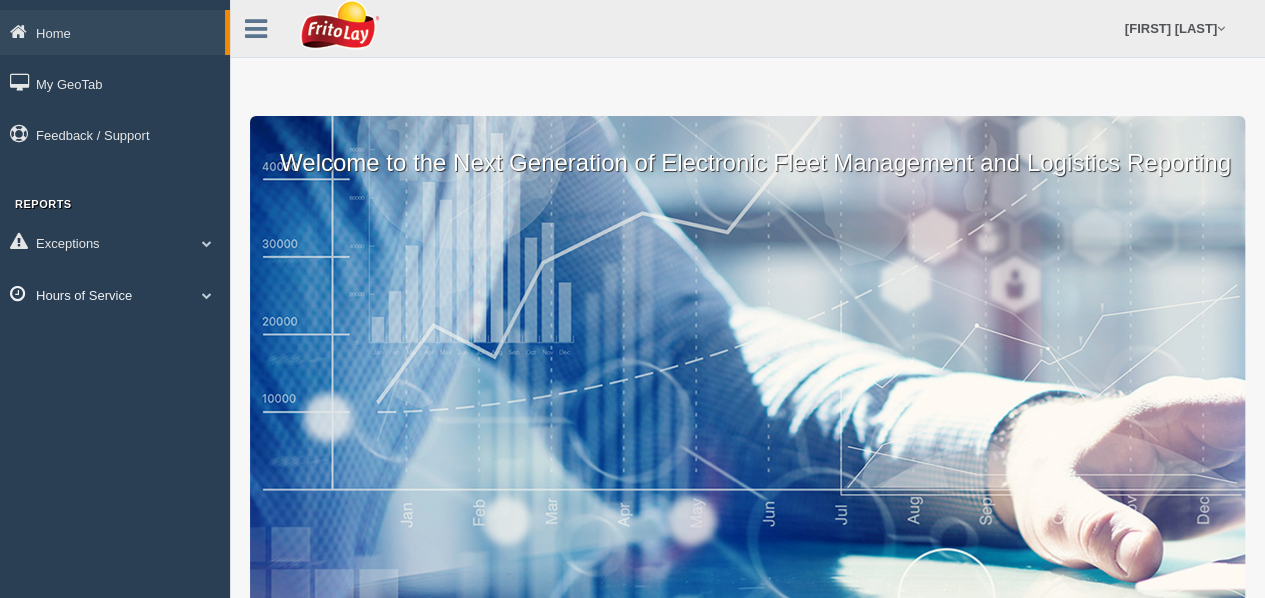 click at bounding box center [207, 243] 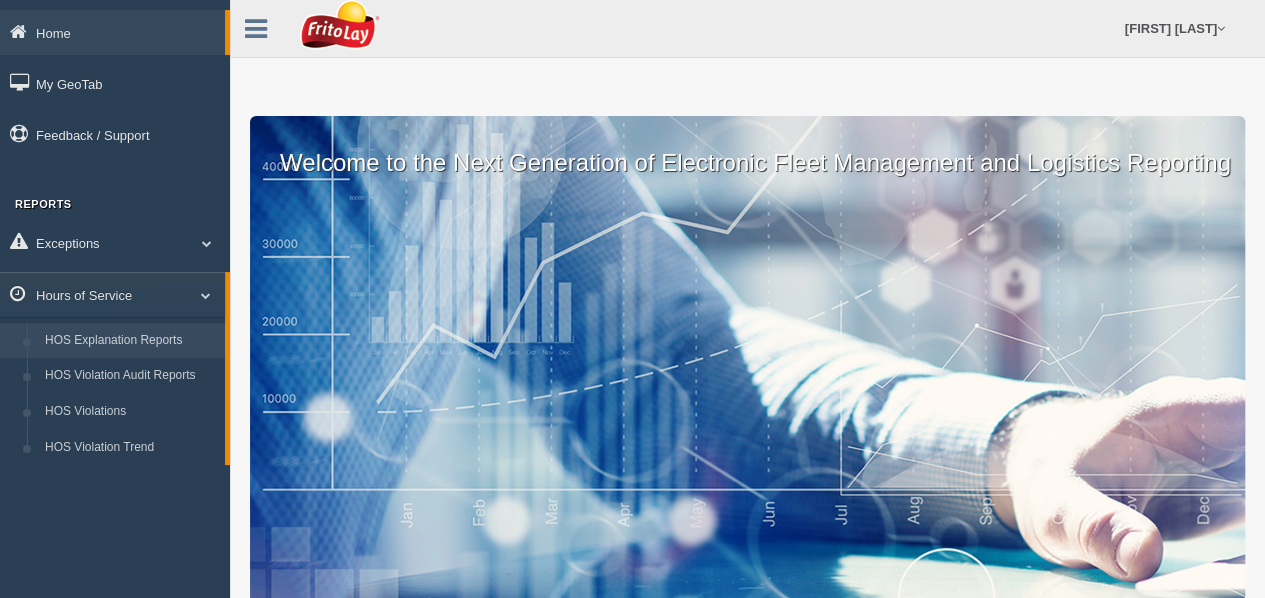 click on "HOS Explanation Reports" at bounding box center (130, 341) 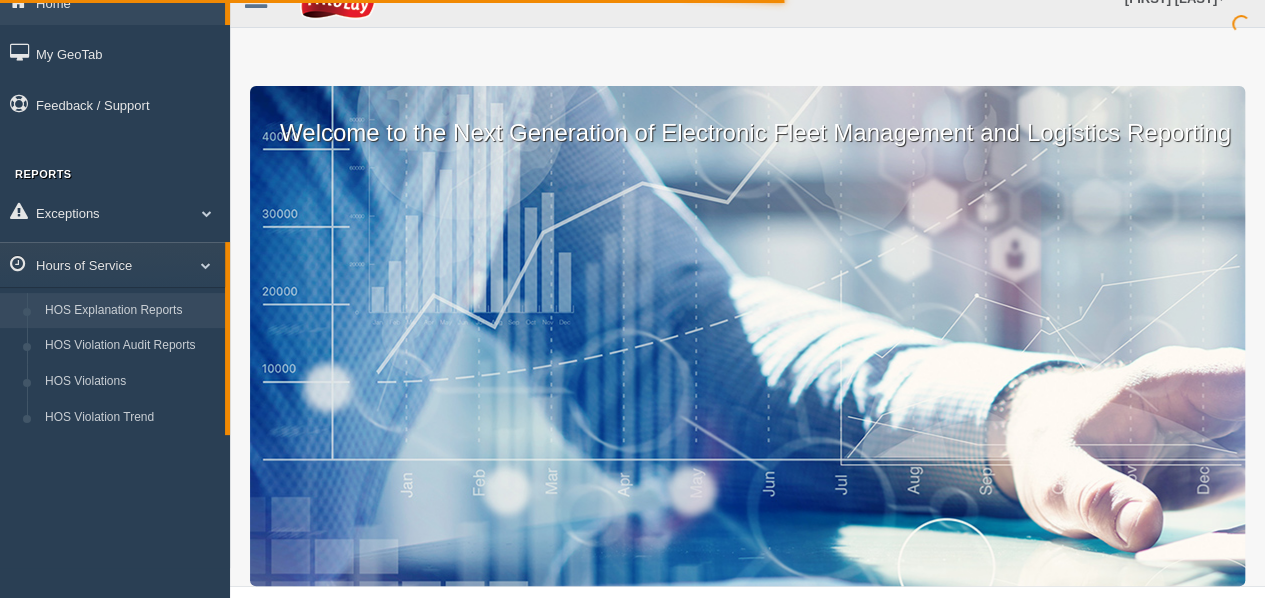 scroll, scrollTop: 0, scrollLeft: 0, axis: both 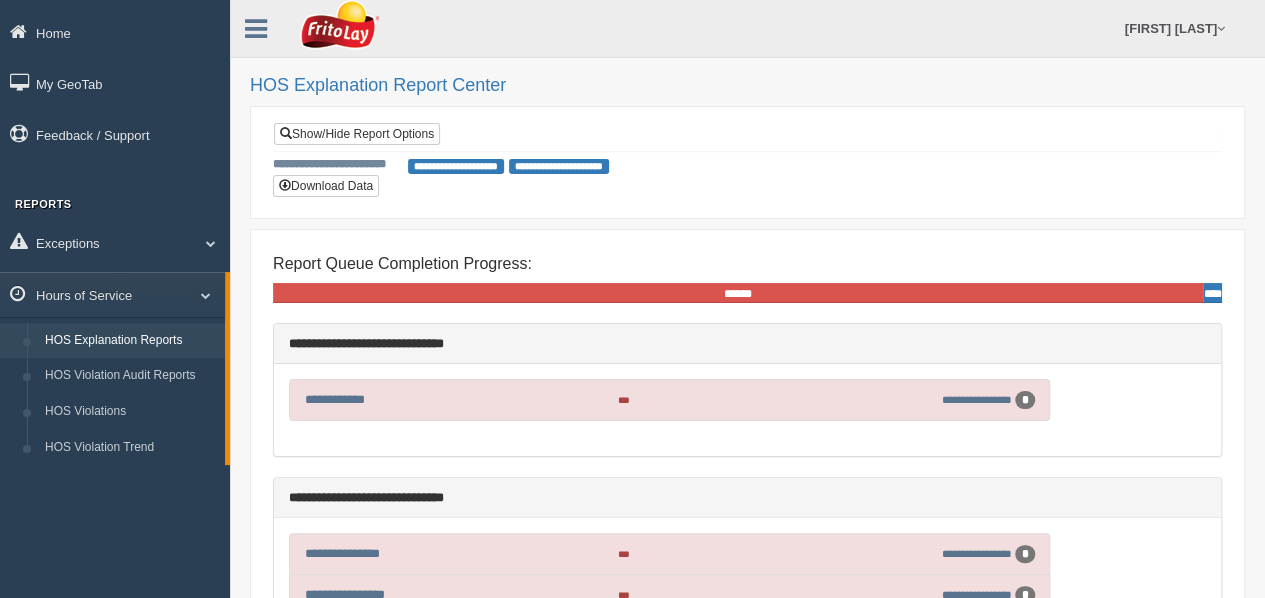 click on "**********" at bounding box center (456, 166) 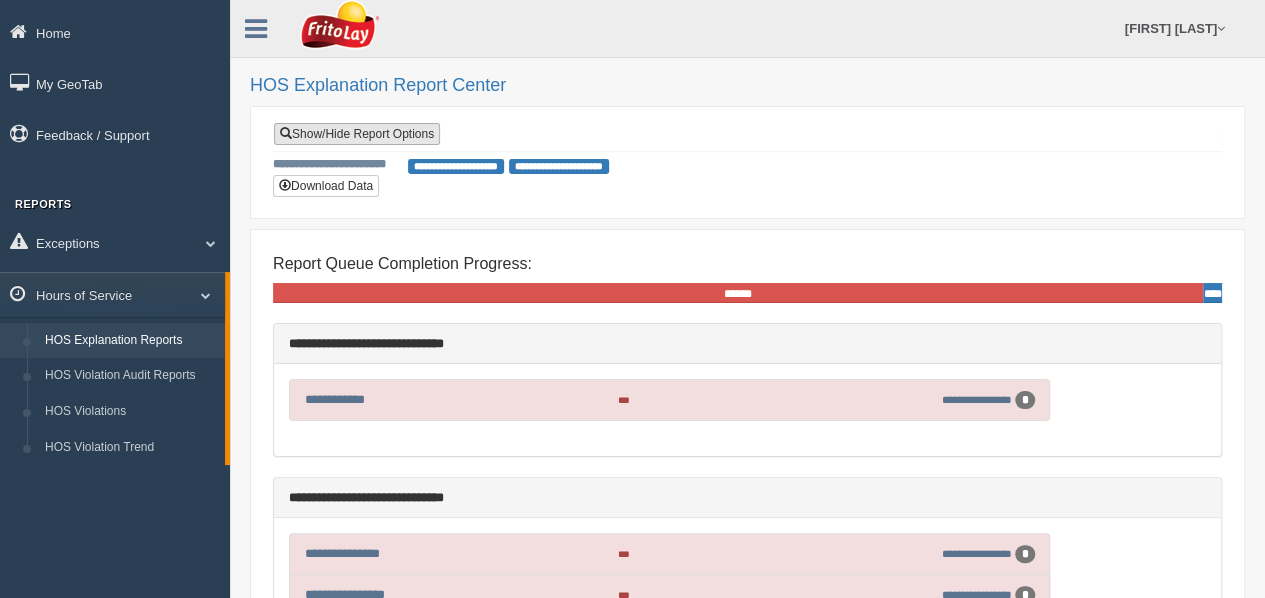 click on "Show/Hide Report Options" at bounding box center (357, 134) 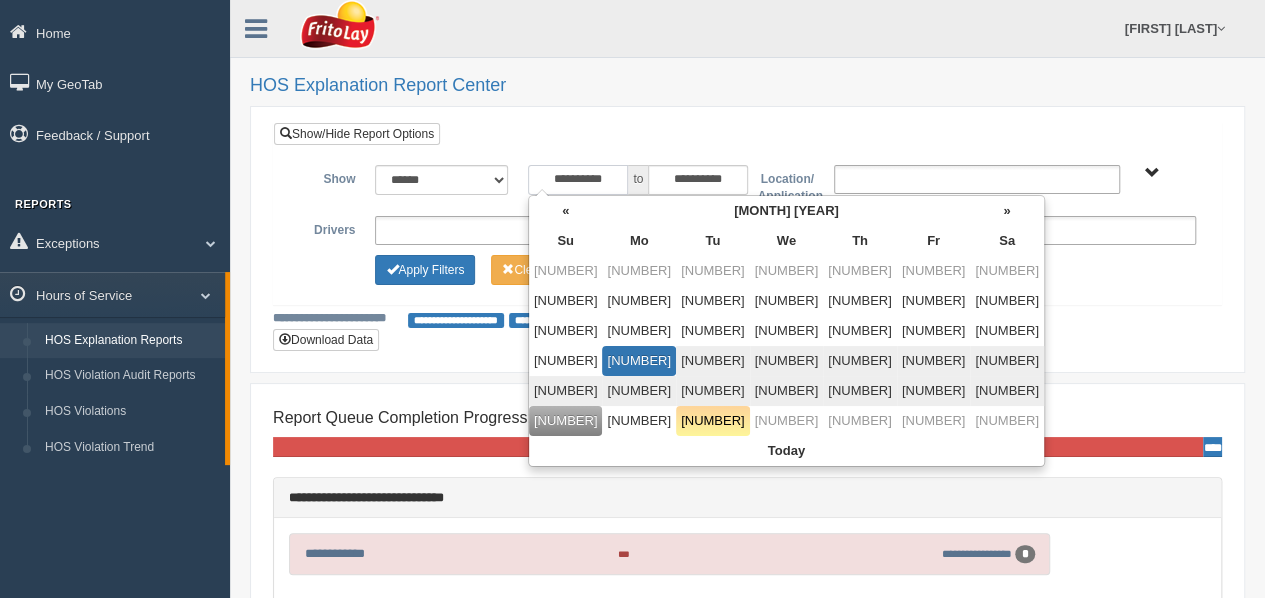 click on "**********" at bounding box center [578, 180] 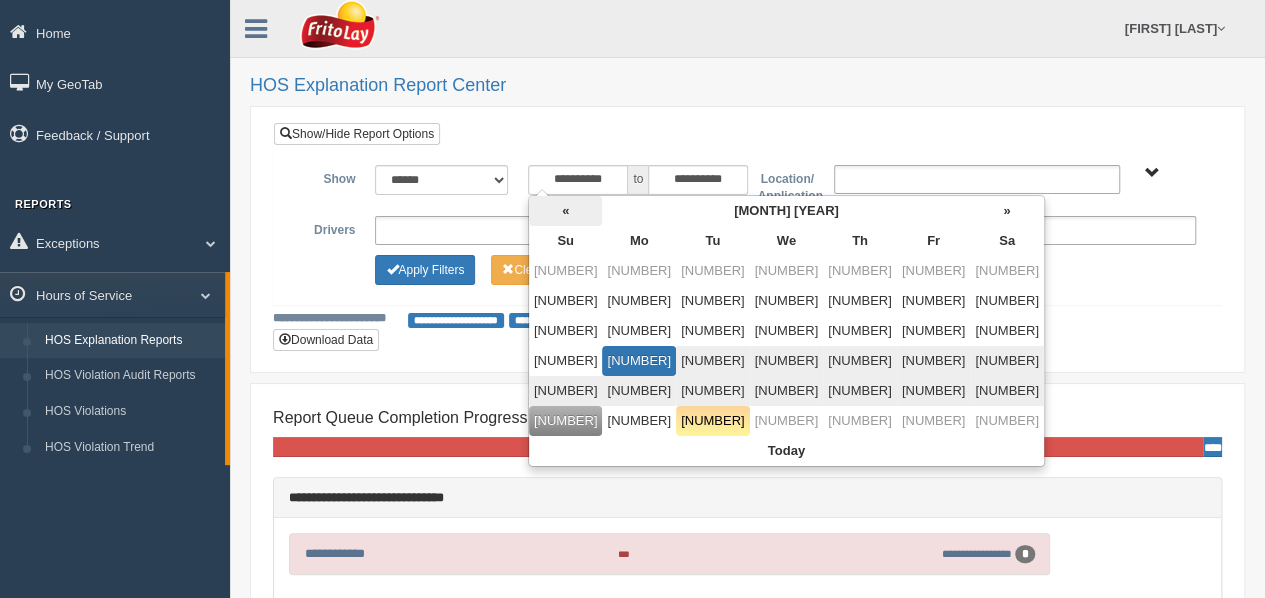click on "«" at bounding box center (566, 211) 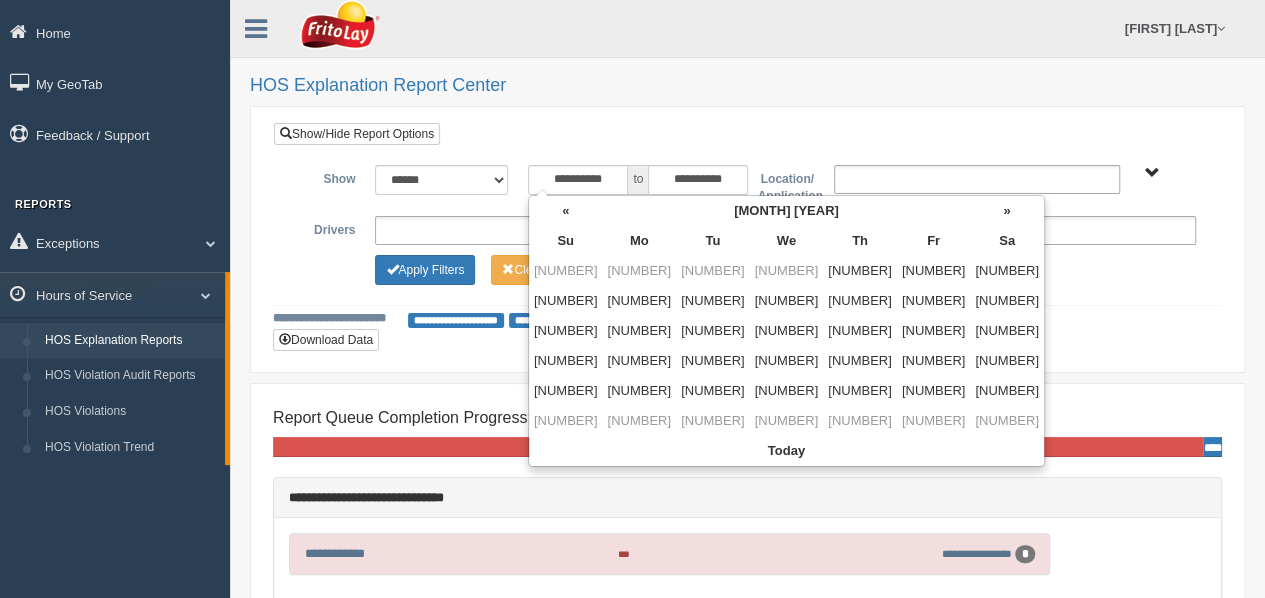 click on "«" at bounding box center [566, 211] 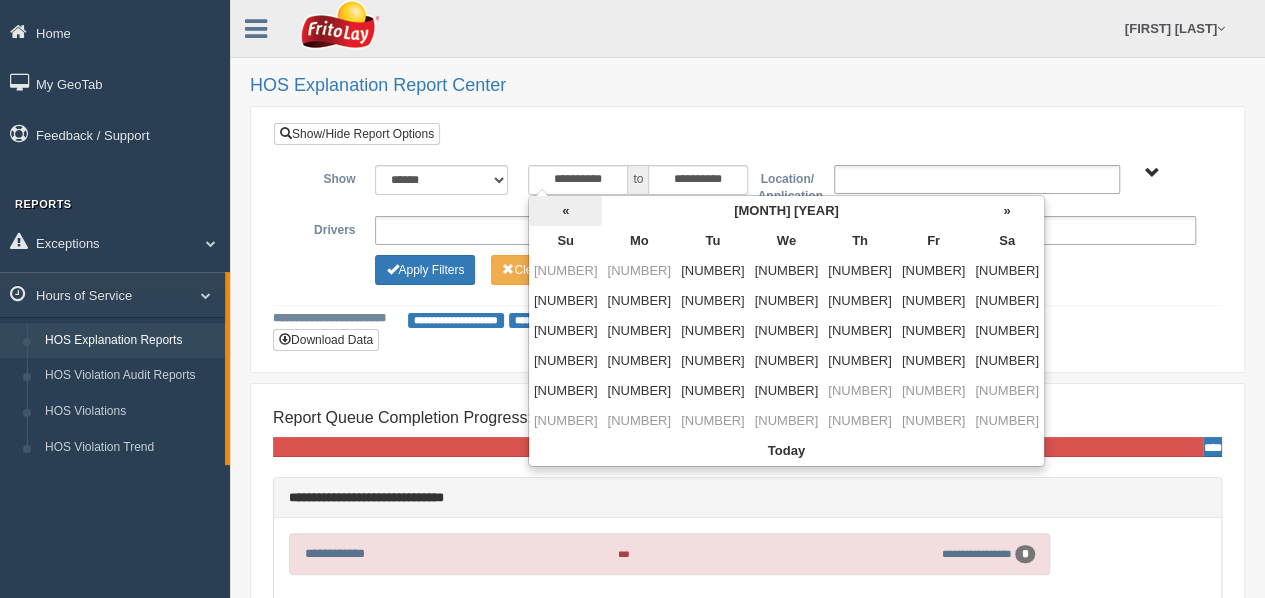 click on "«" at bounding box center (566, 211) 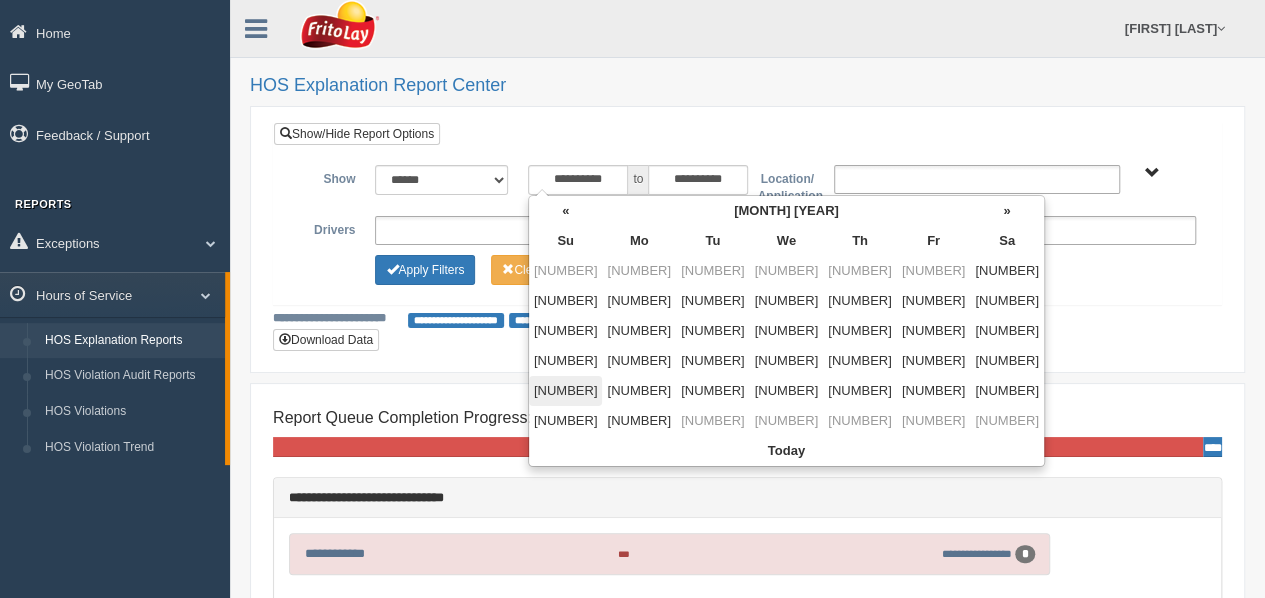 click on "23" at bounding box center [566, 271] 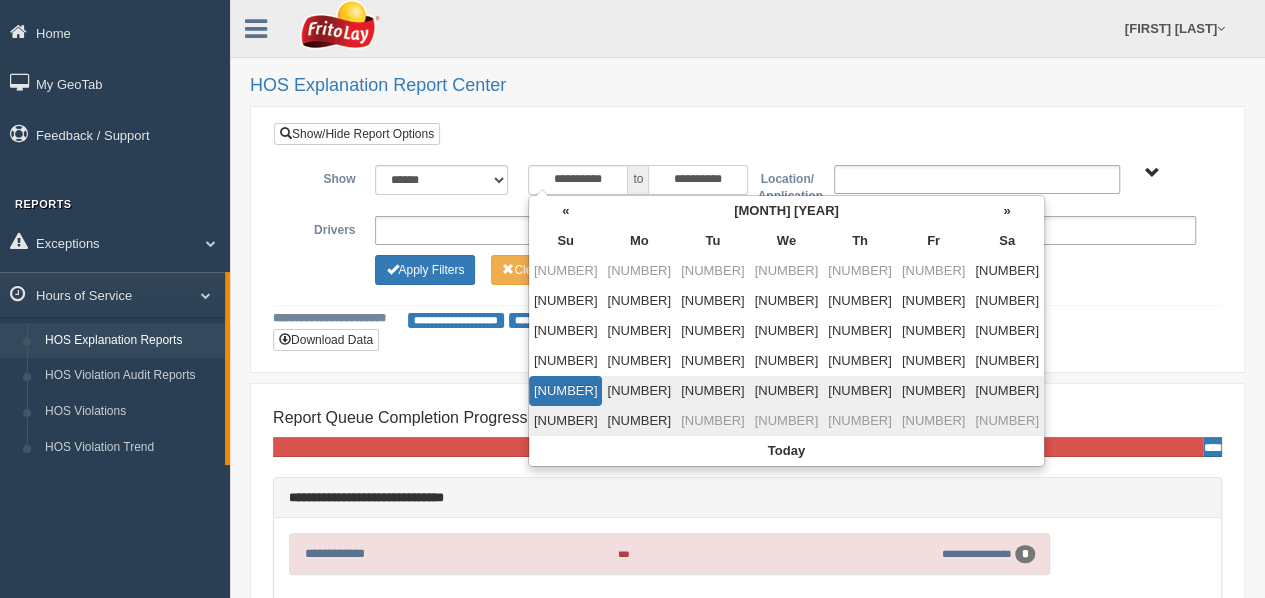 click on "**********" at bounding box center [698, 180] 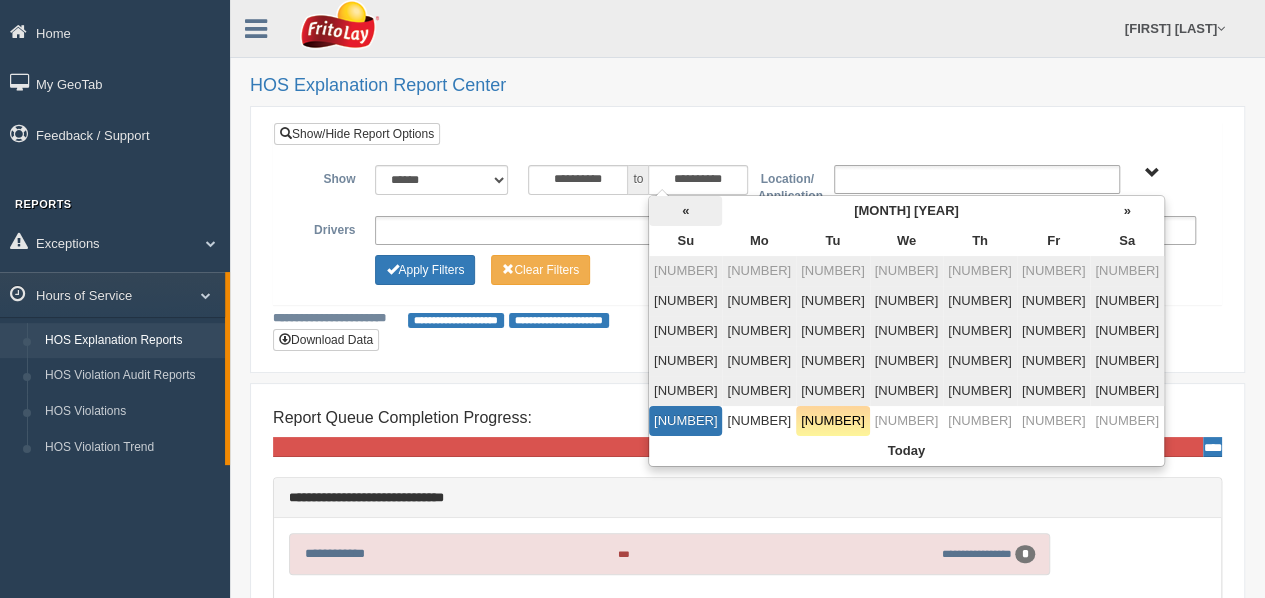click on "«" at bounding box center [686, 211] 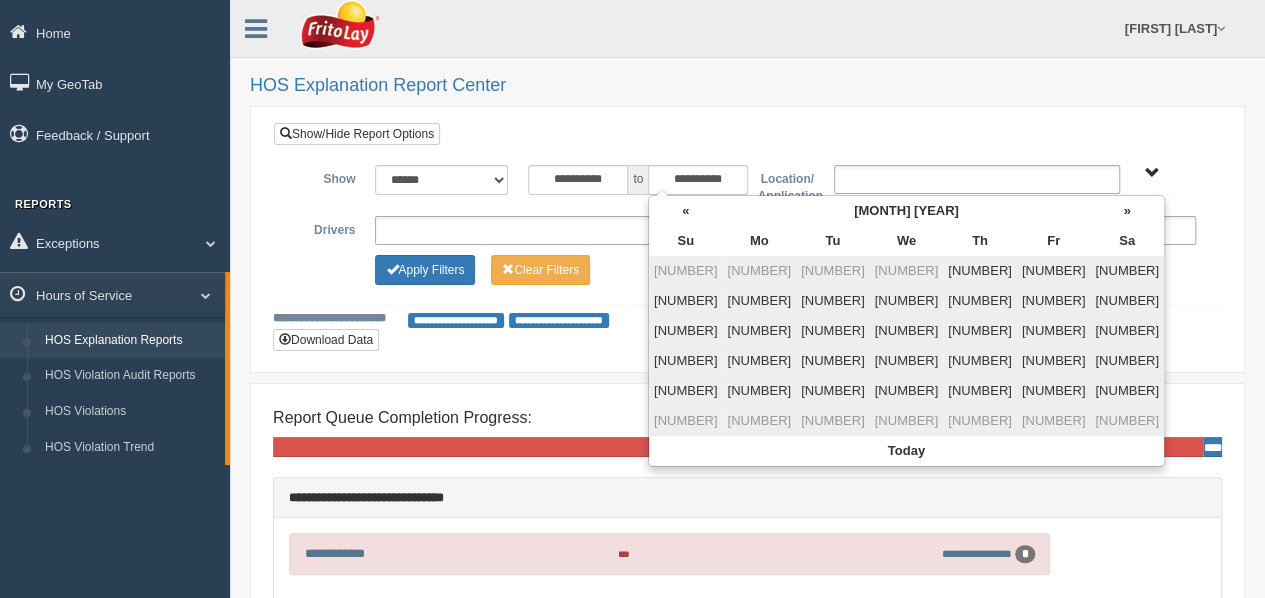 click on "«" at bounding box center [686, 211] 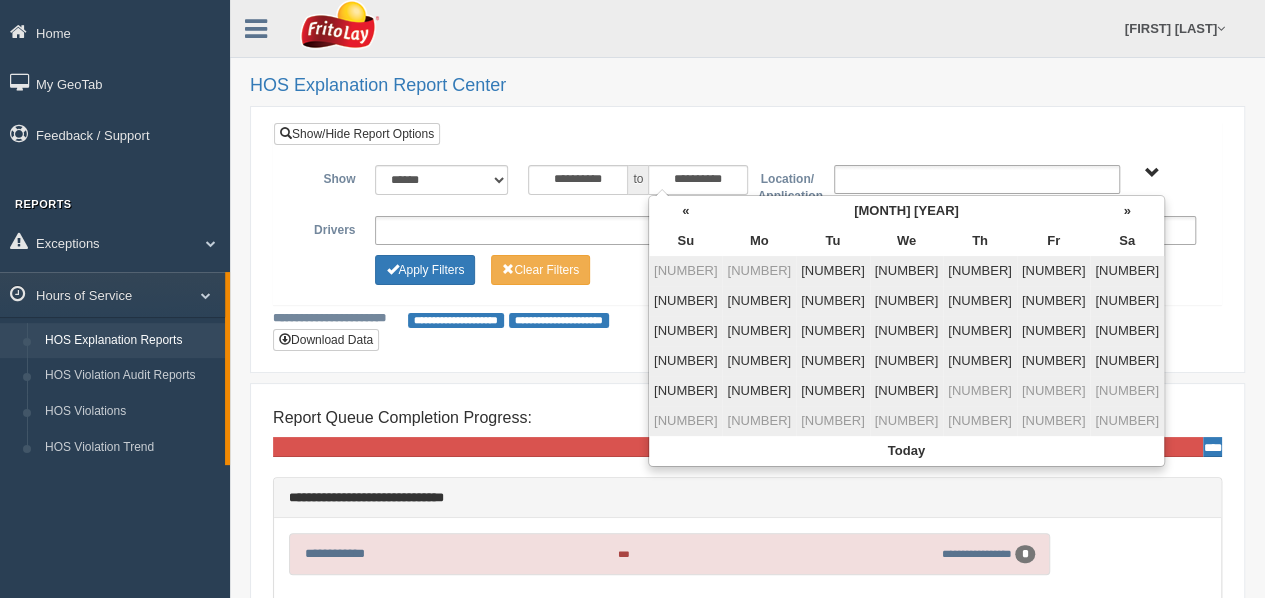 click on "«" at bounding box center (686, 211) 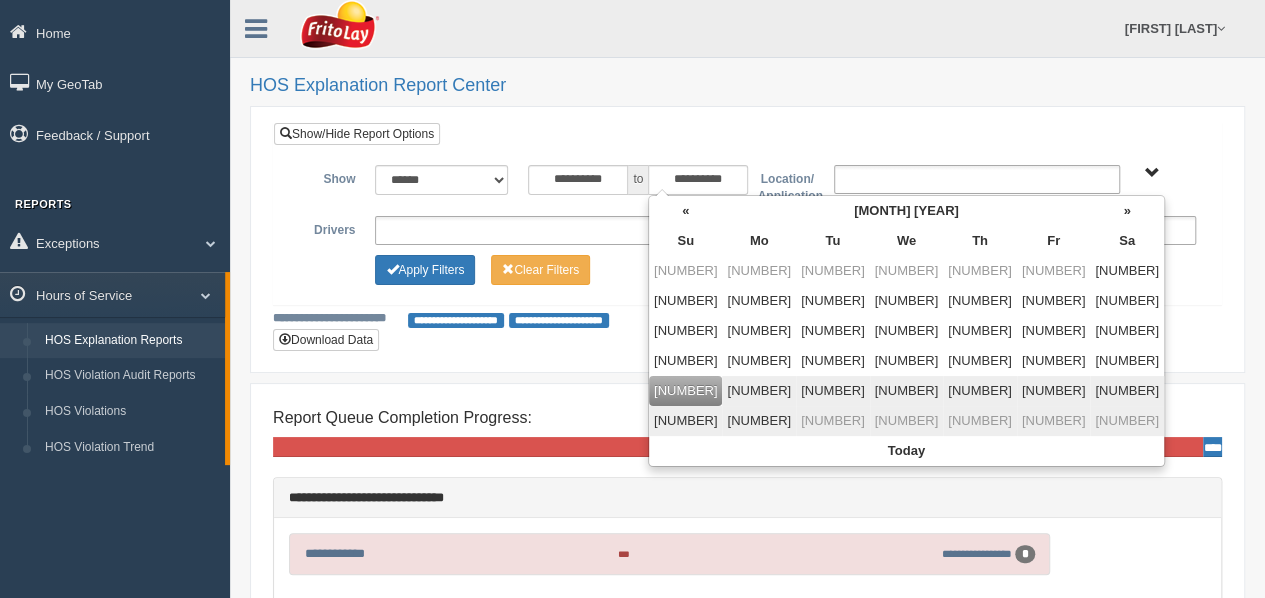 click on "29" at bounding box center (1127, 391) 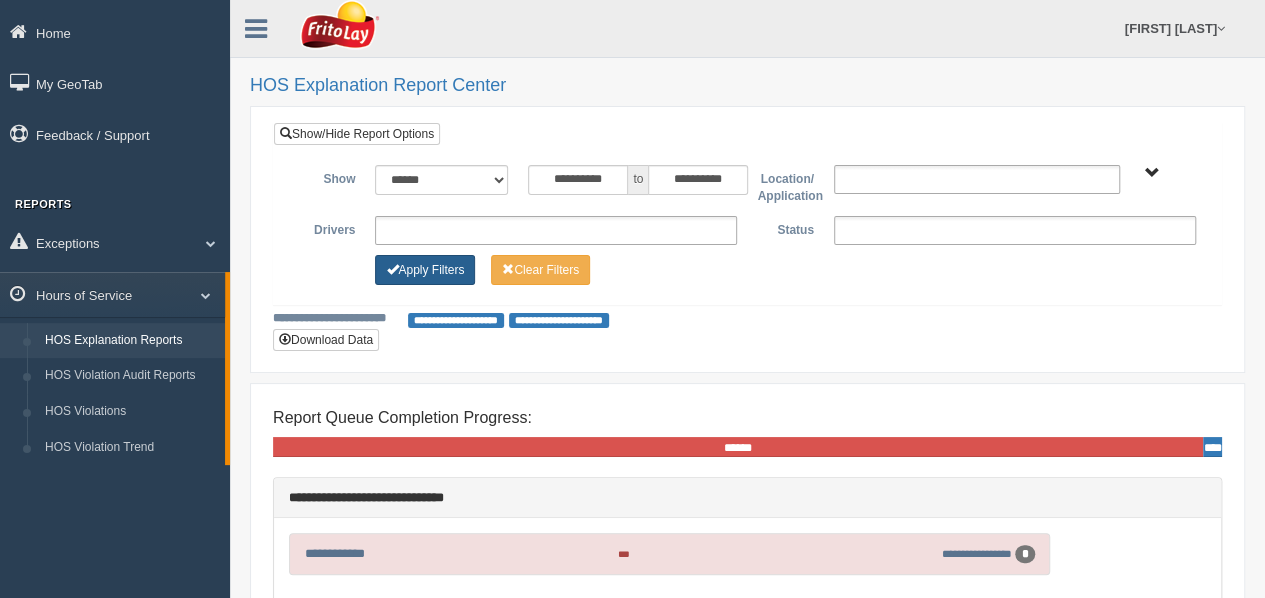 click on "Apply Filters" at bounding box center [425, 270] 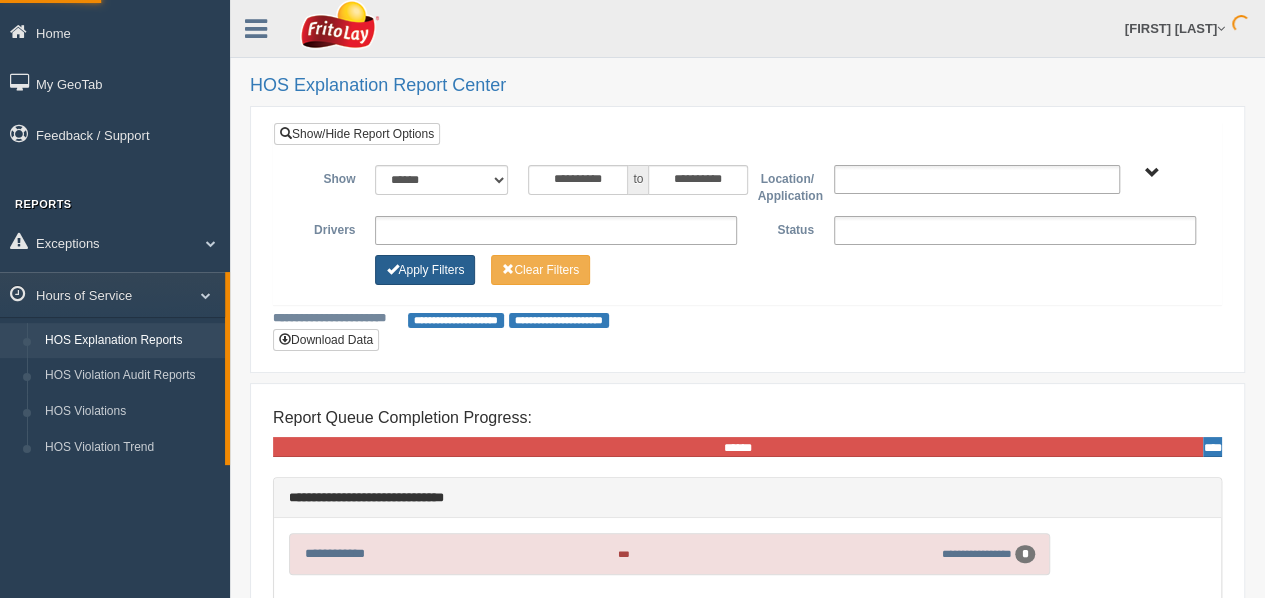 type on "filter" 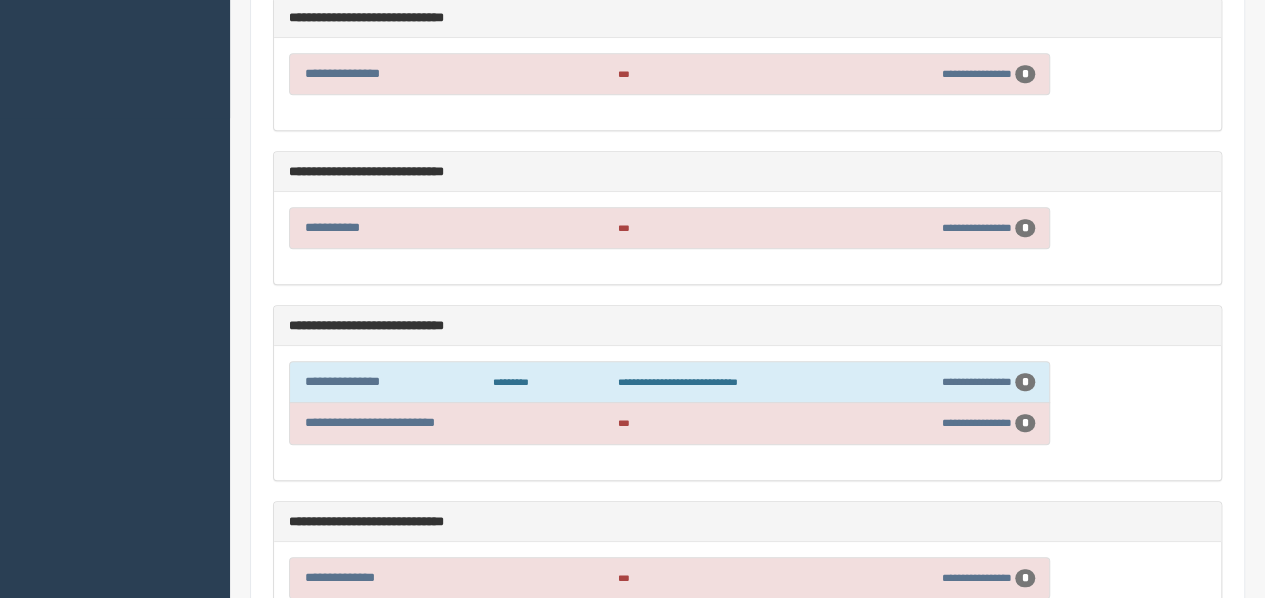 scroll, scrollTop: 600, scrollLeft: 0, axis: vertical 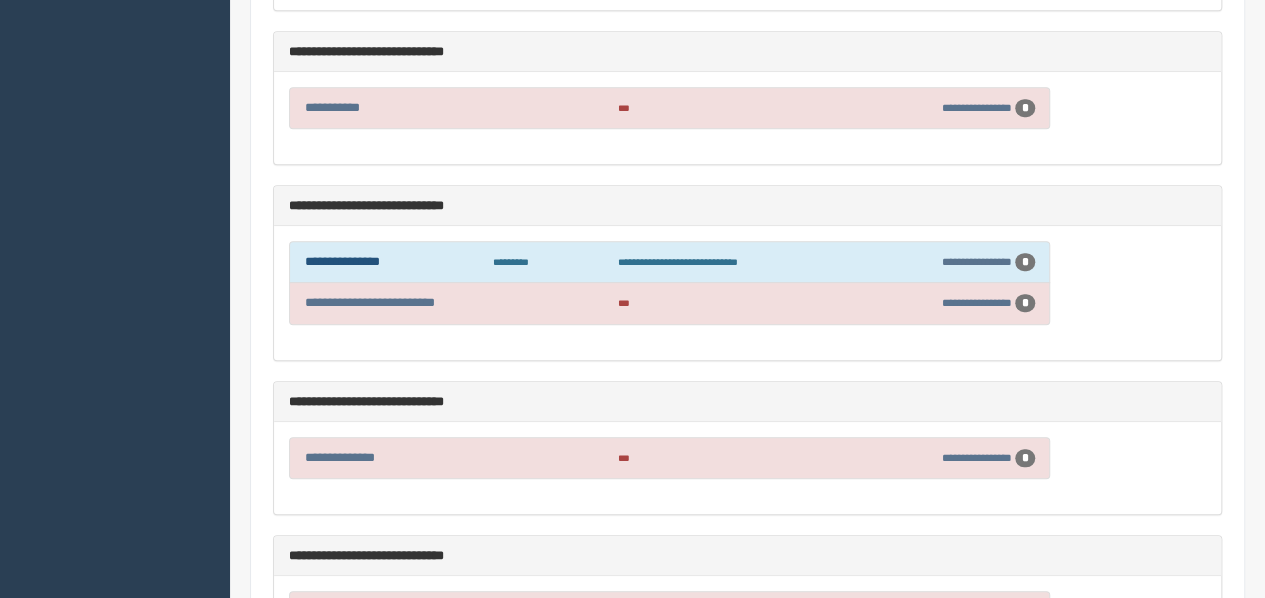 click on "**********" at bounding box center (342, 261) 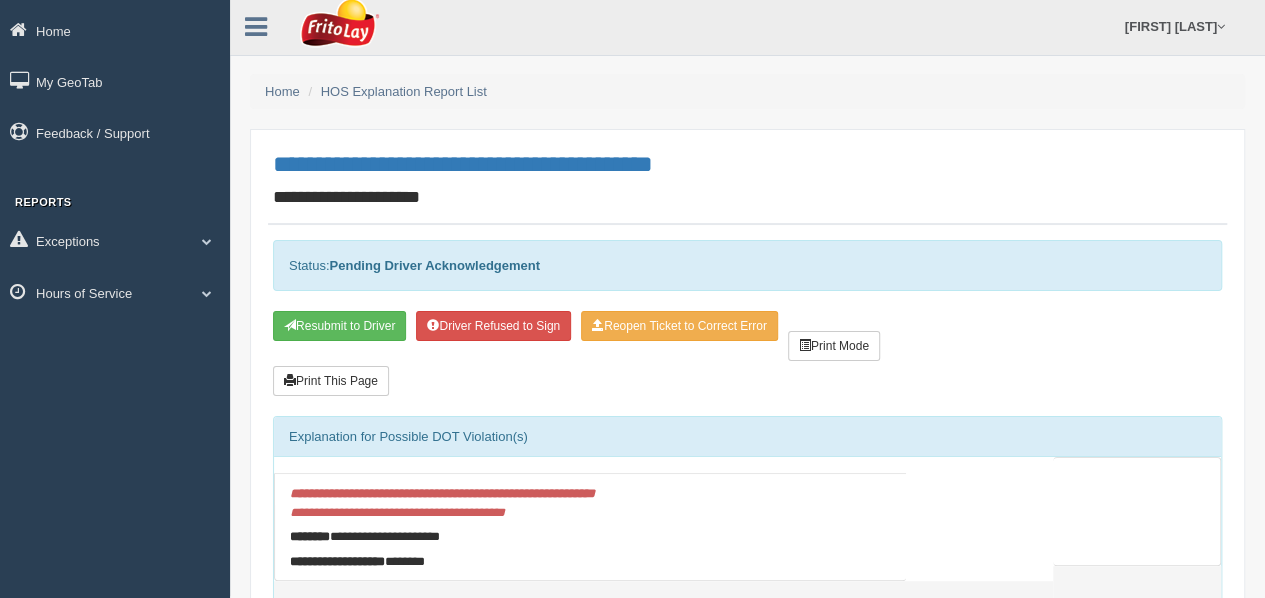 scroll, scrollTop: 0, scrollLeft: 0, axis: both 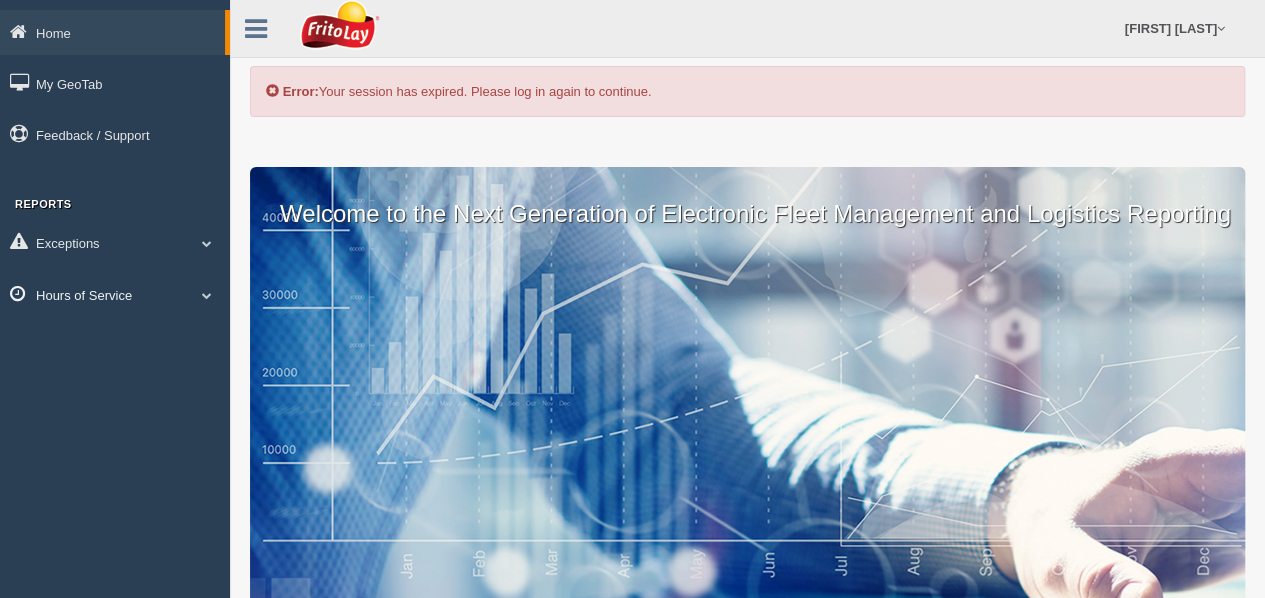 click at bounding box center (207, 243) 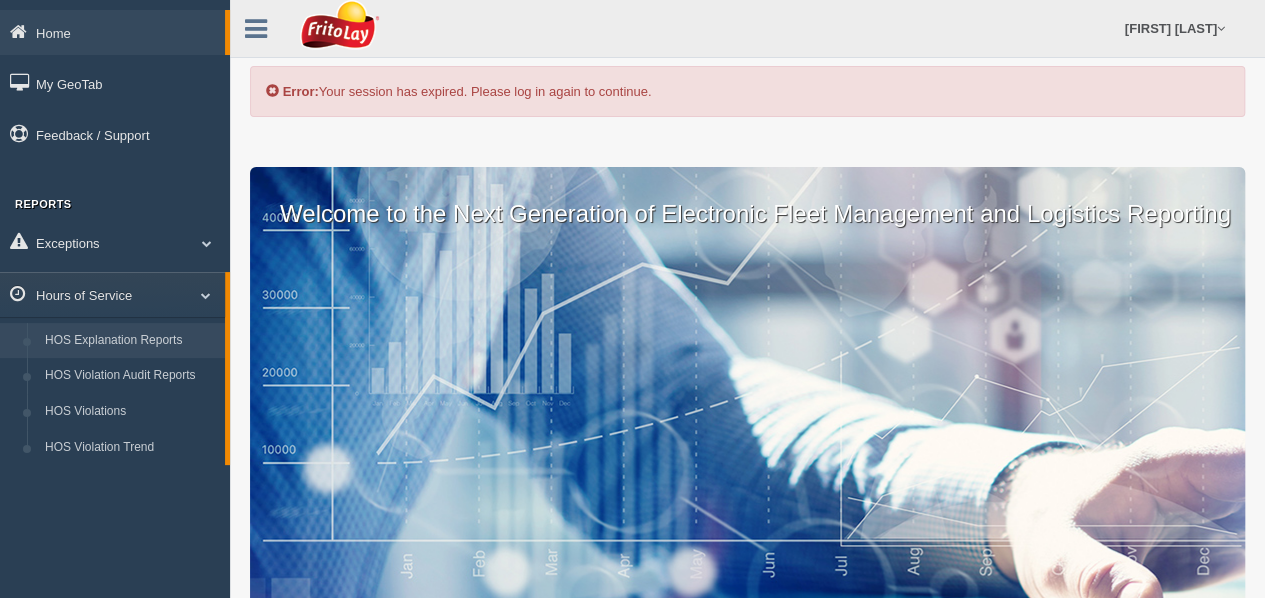 click on "HOS Explanation Reports" at bounding box center [130, 341] 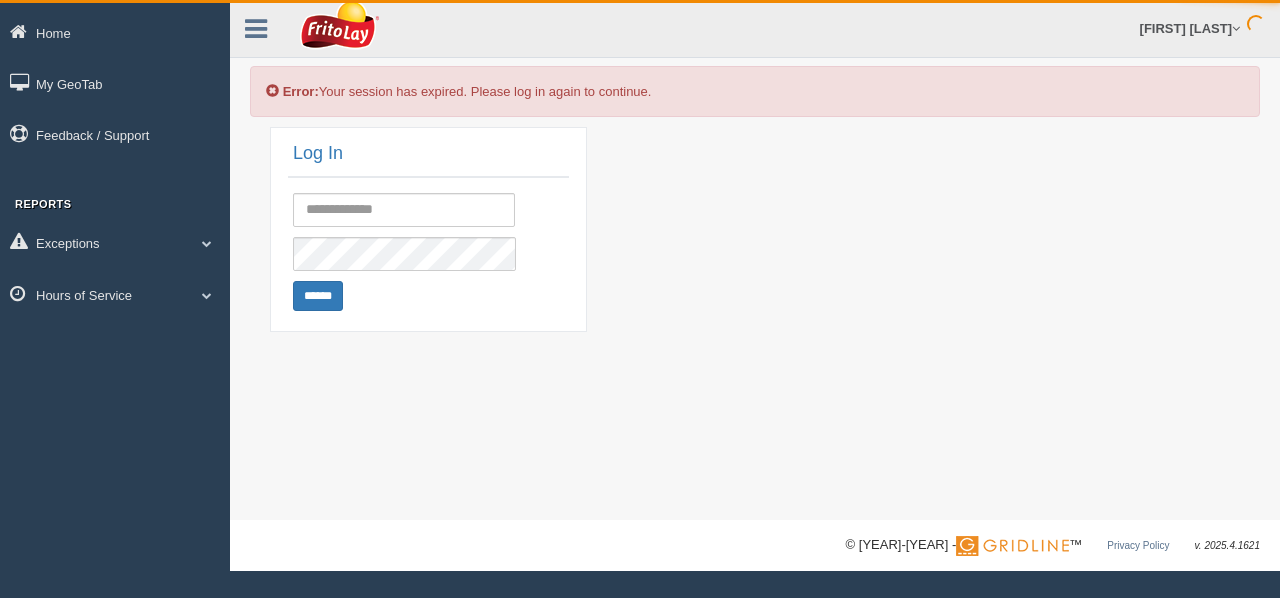 scroll, scrollTop: 0, scrollLeft: 0, axis: both 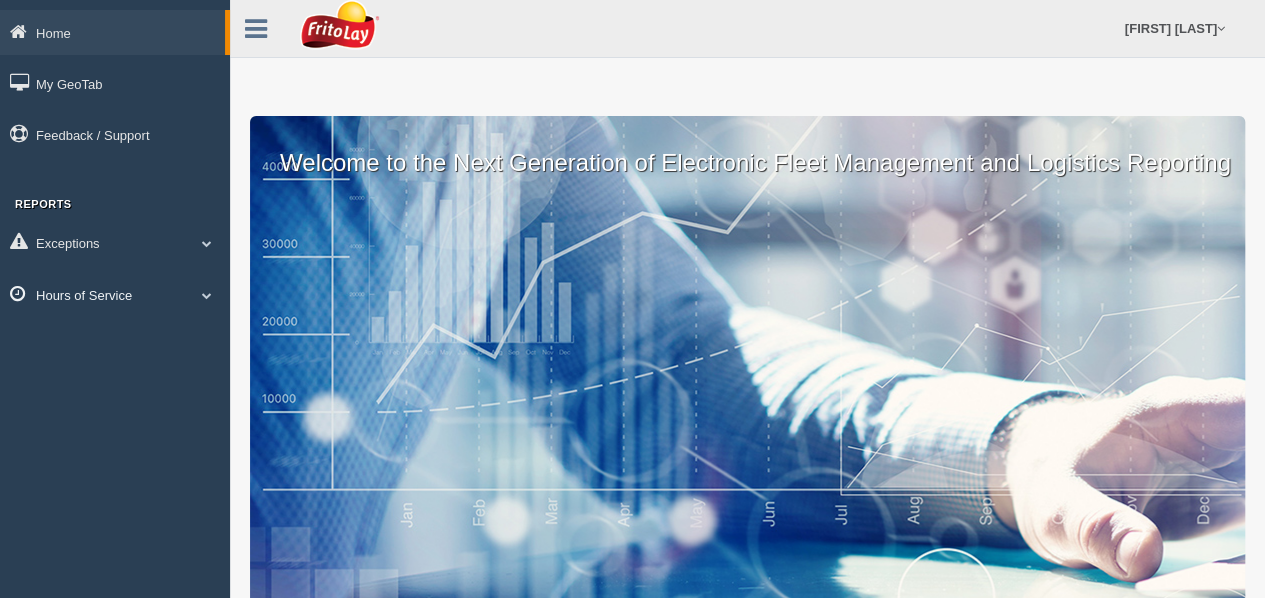 drag, startPoint x: 204, startPoint y: 292, endPoint x: 192, endPoint y: 293, distance: 12.0415945 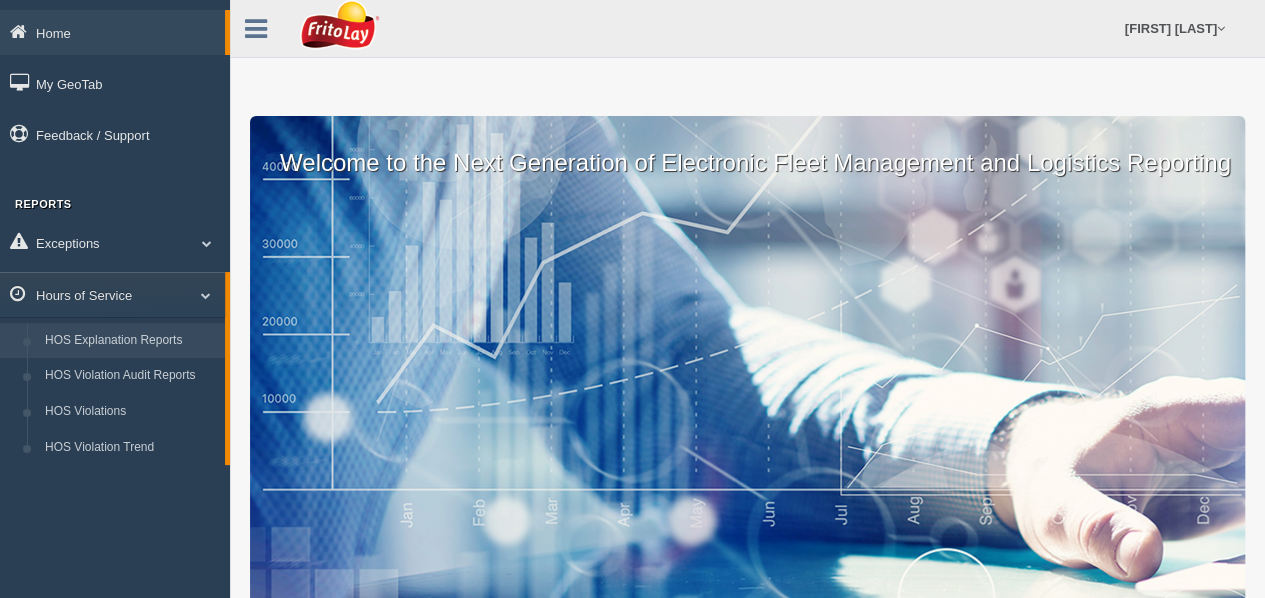 click on "HOS Explanation Reports" at bounding box center (130, 341) 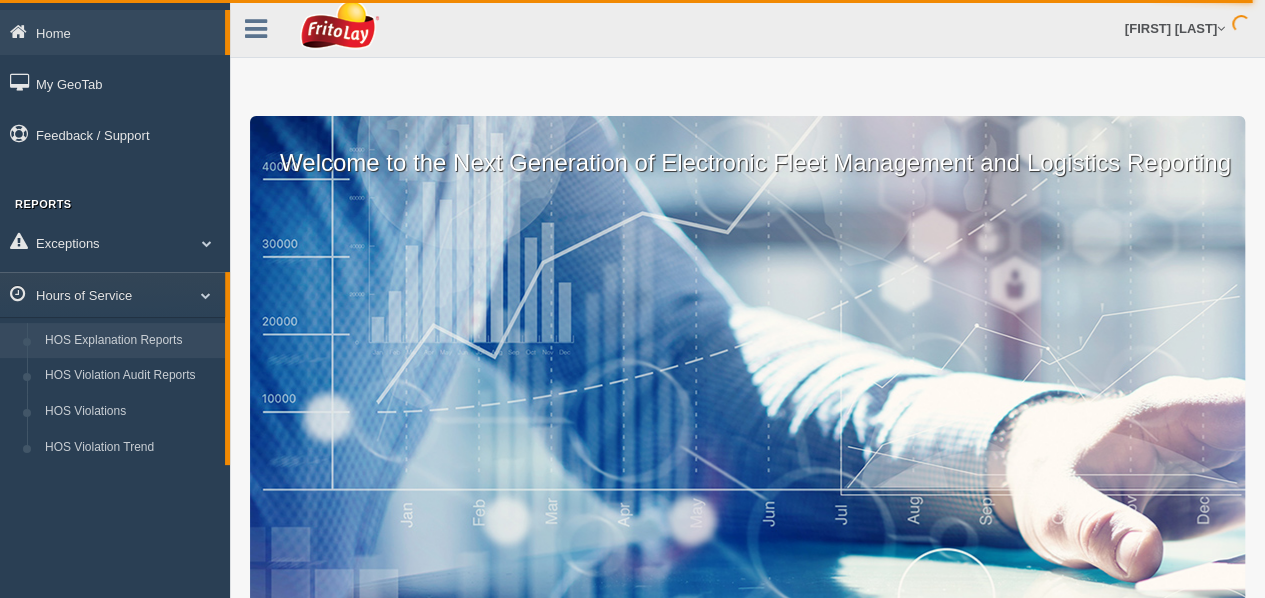 click on "HOS Explanation Reports" at bounding box center (130, 341) 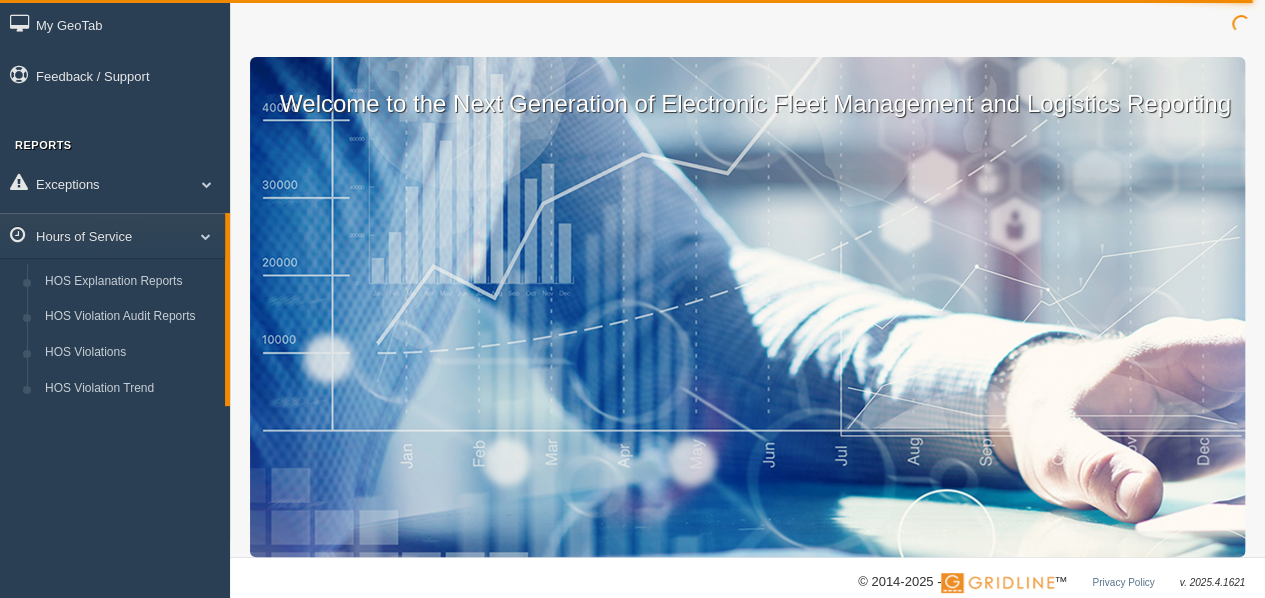 scroll, scrollTop: 88, scrollLeft: 0, axis: vertical 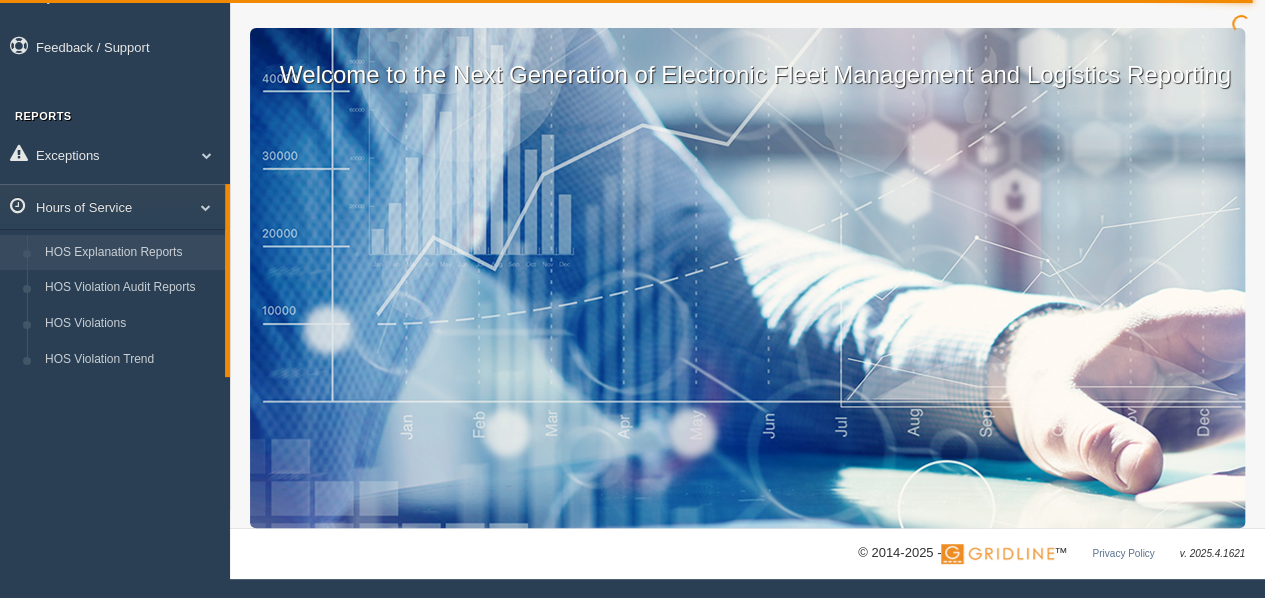 click on "HOS Explanation Reports" at bounding box center (130, 253) 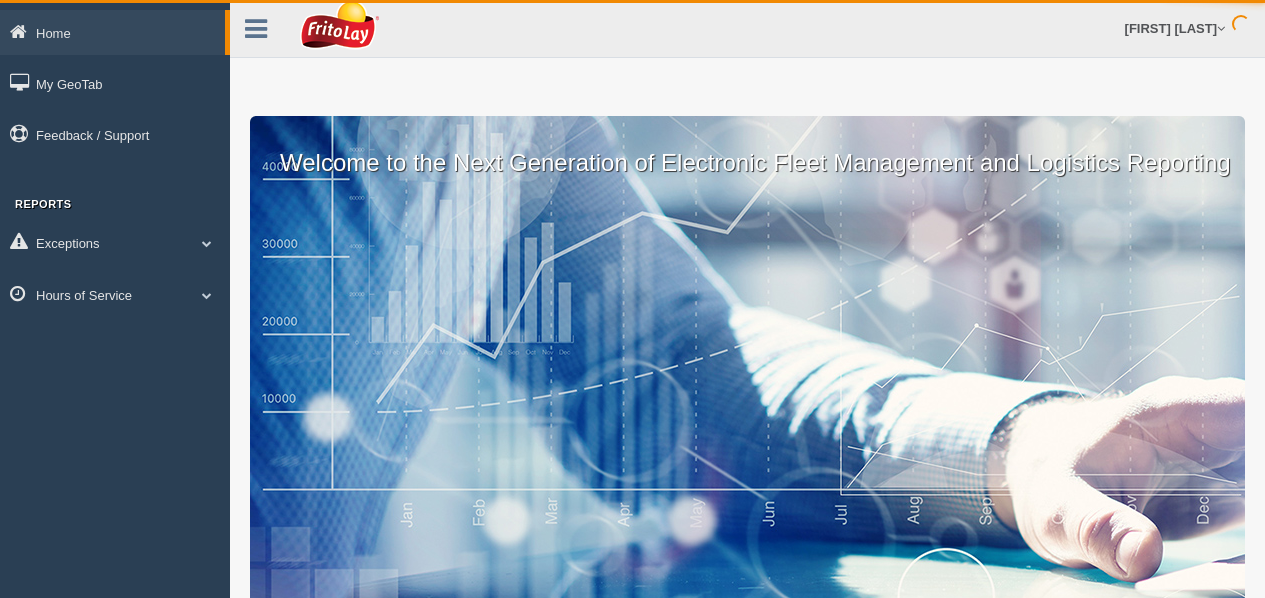 scroll, scrollTop: 0, scrollLeft: 0, axis: both 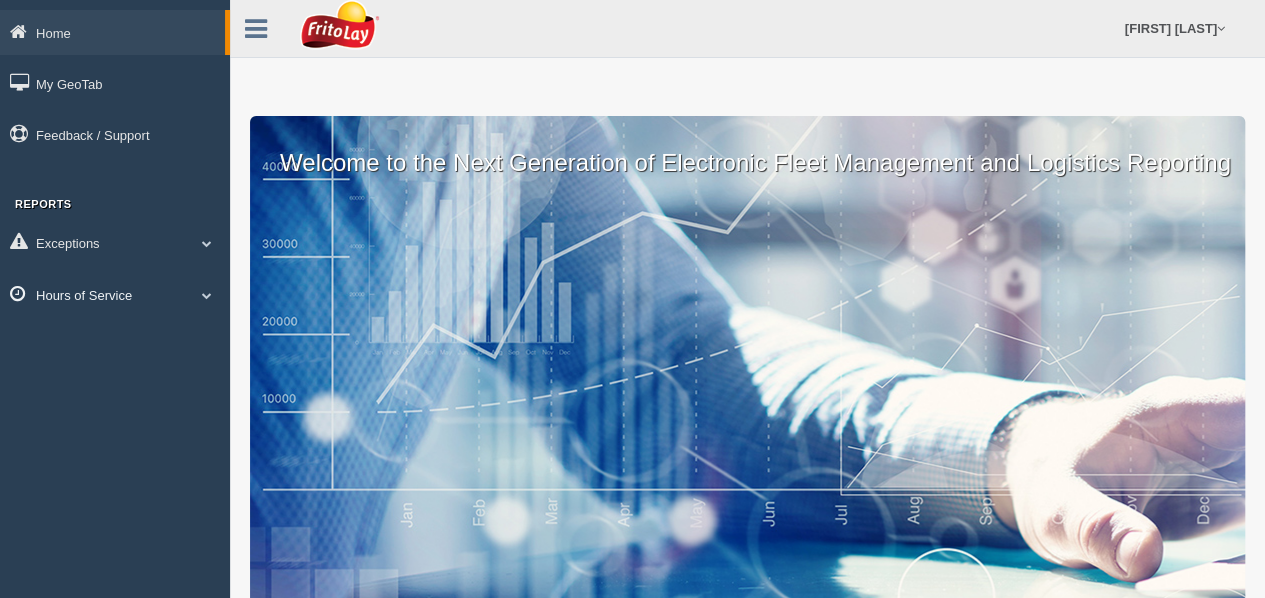 click at bounding box center (207, 243) 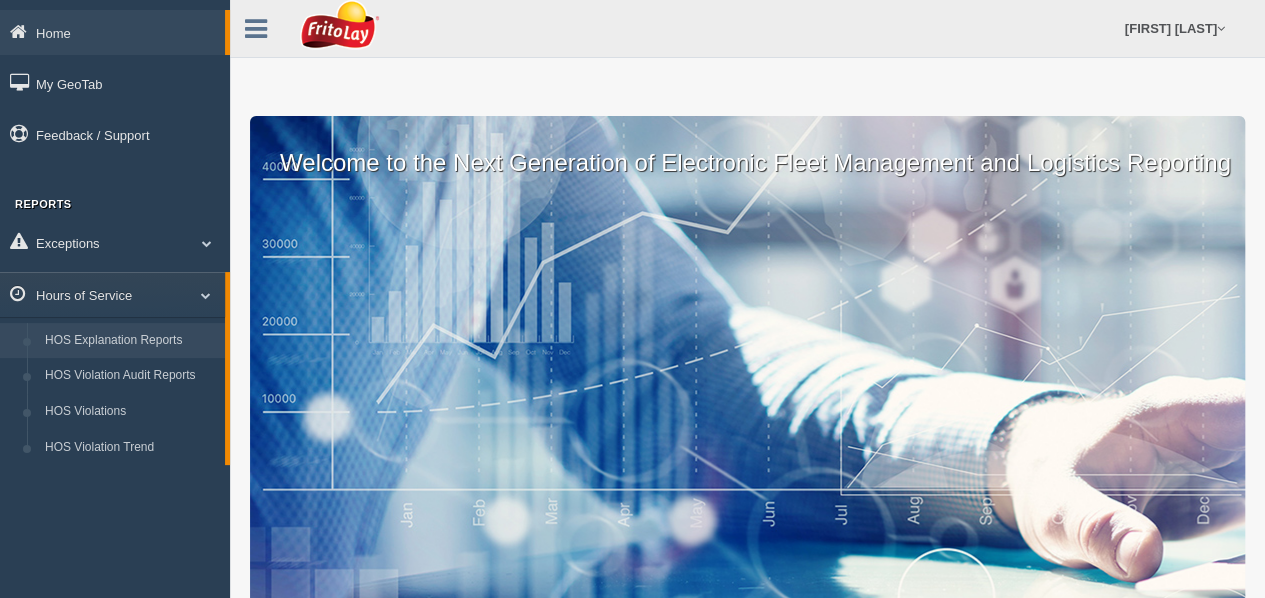click on "HOS Explanation Reports" at bounding box center (130, 341) 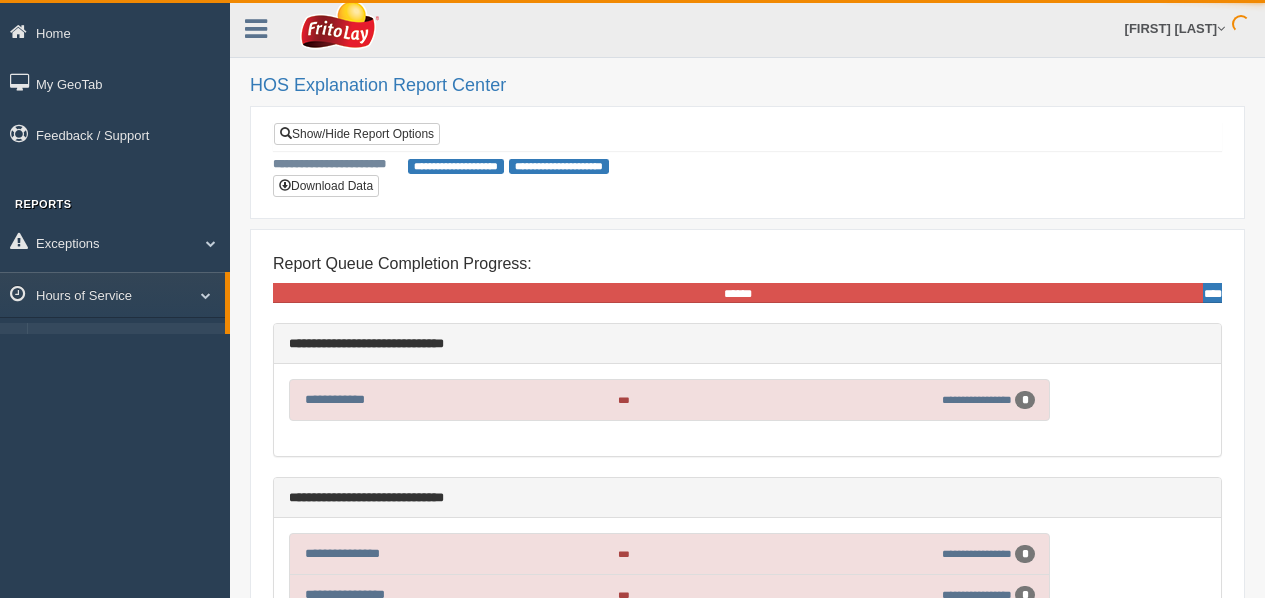 scroll, scrollTop: 0, scrollLeft: 0, axis: both 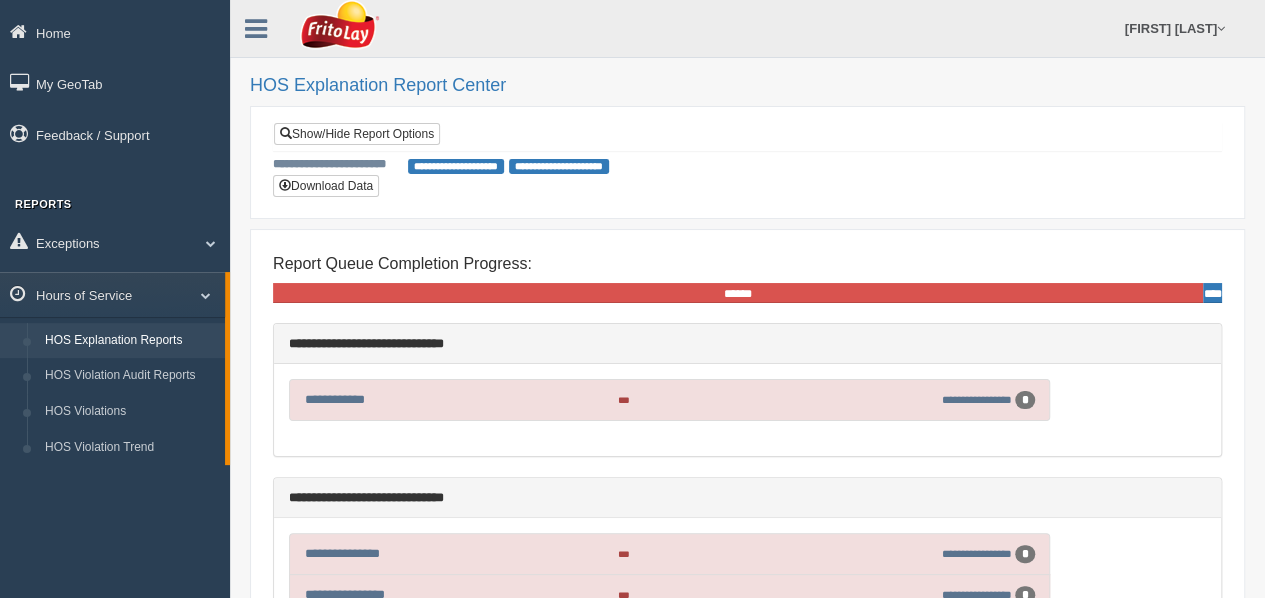 click on "**********" at bounding box center [456, 166] 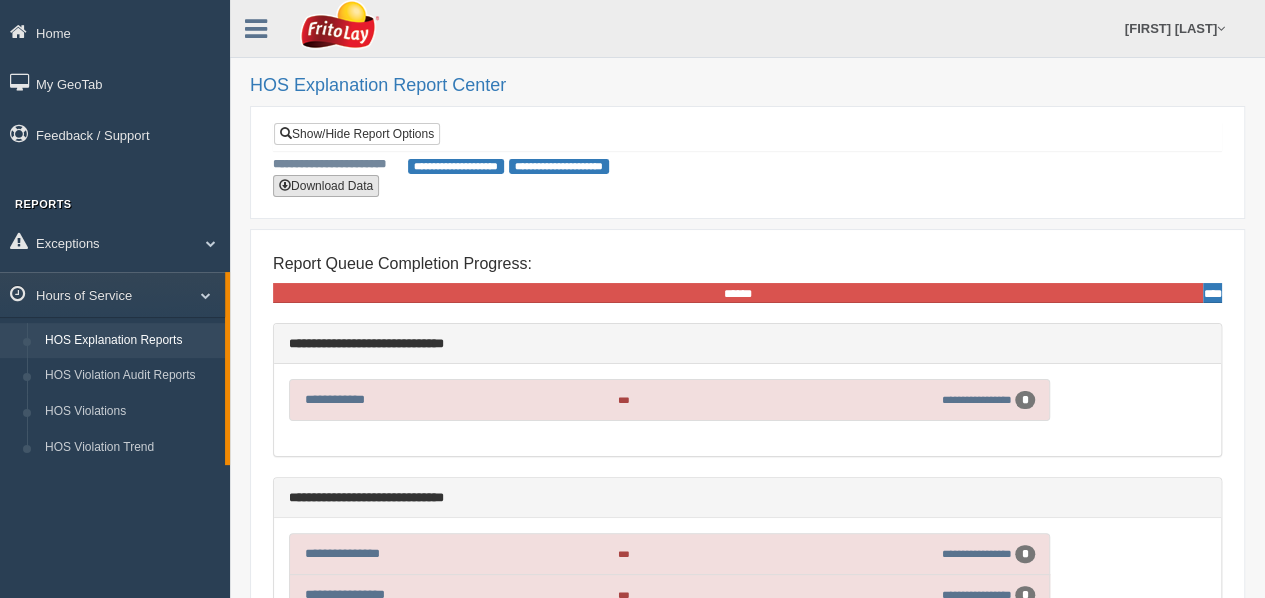click on "Download Data" at bounding box center (326, 186) 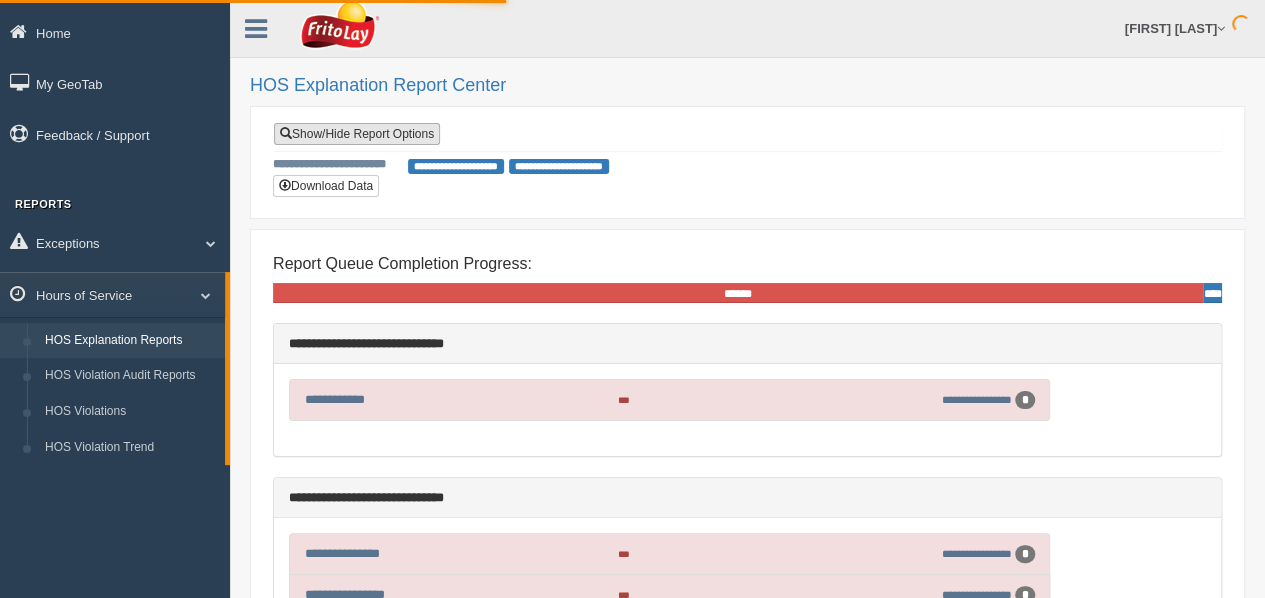 click on "Show/Hide Report Options" at bounding box center (357, 134) 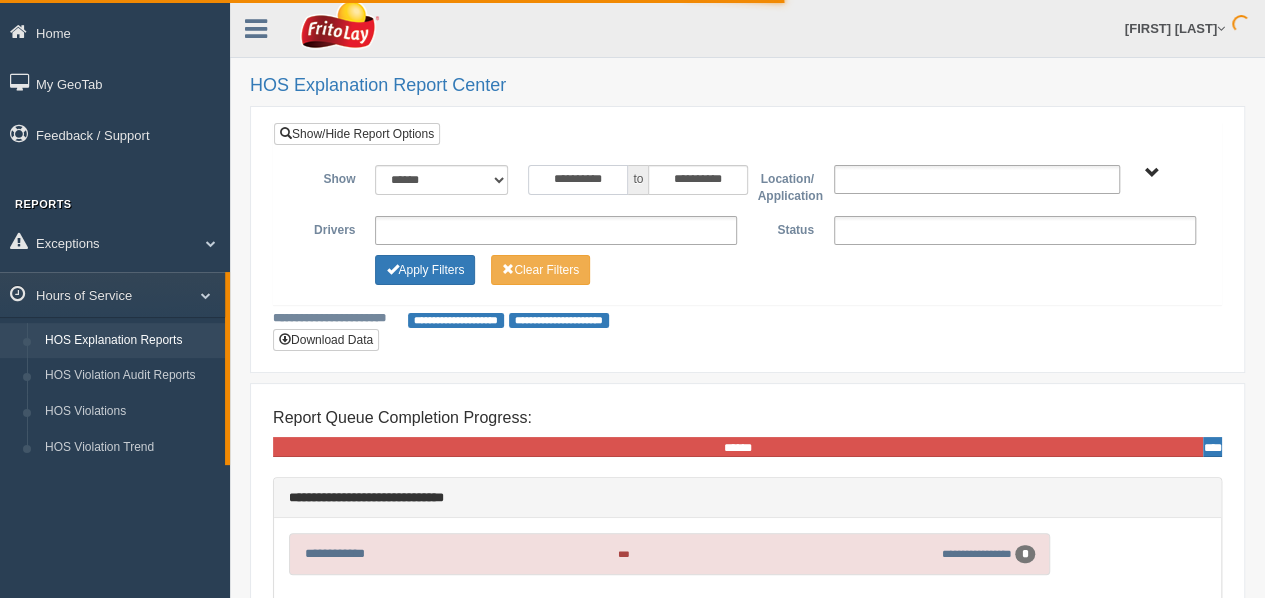 click on "**********" at bounding box center [578, 180] 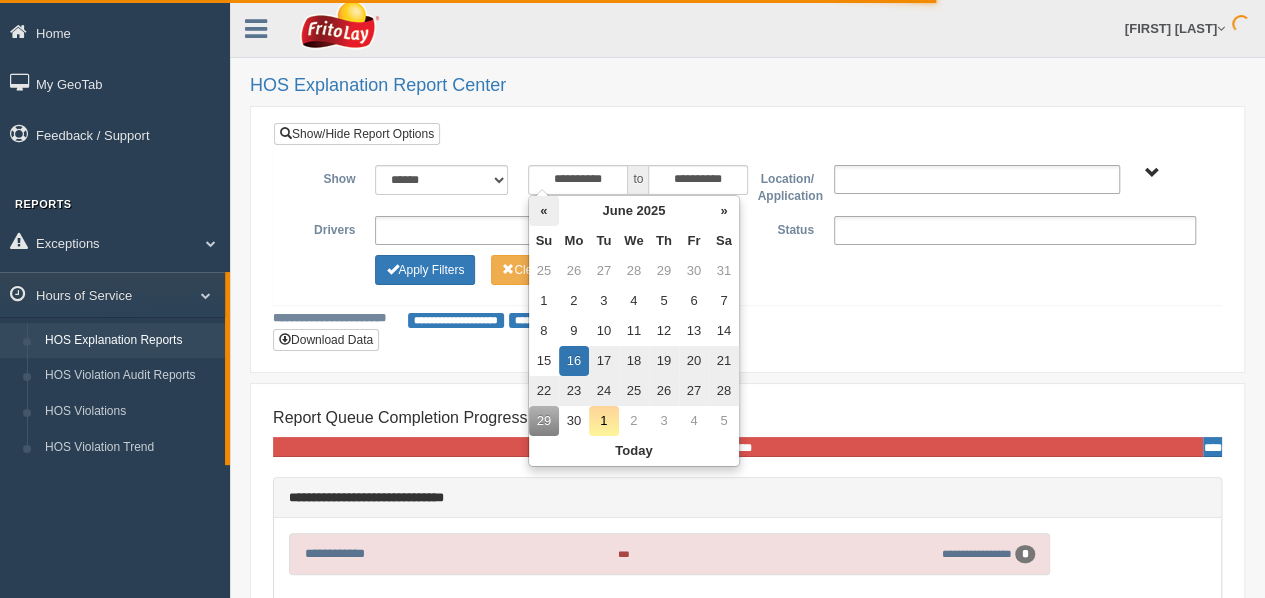 click on "«" at bounding box center (544, 211) 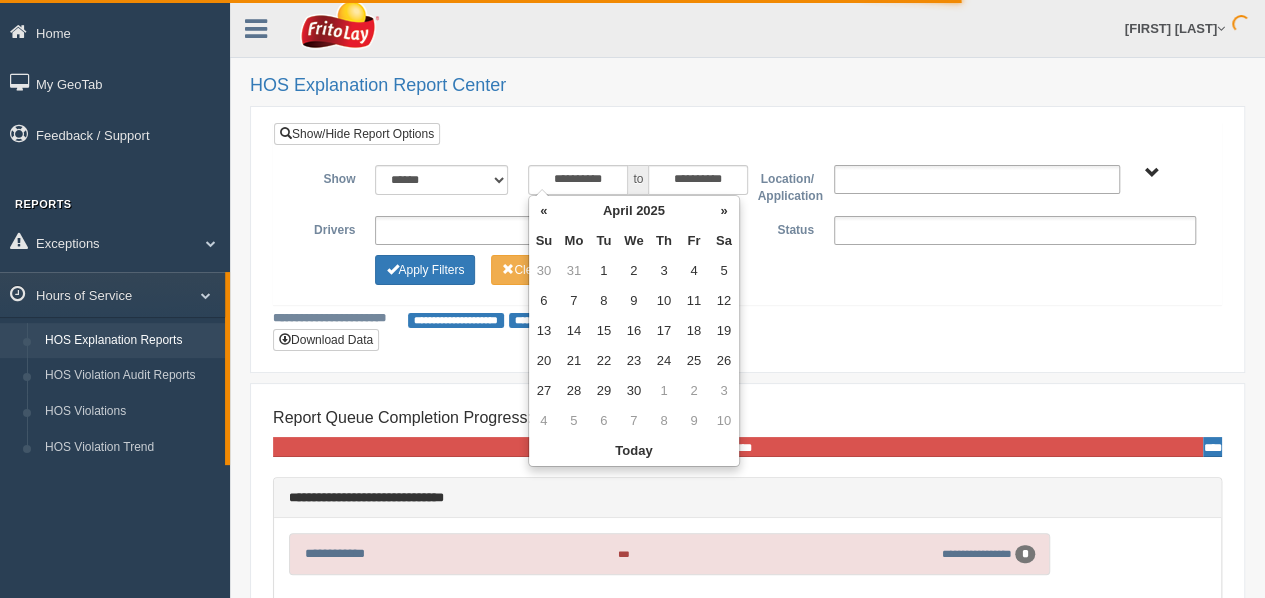 click on "«" at bounding box center [544, 211] 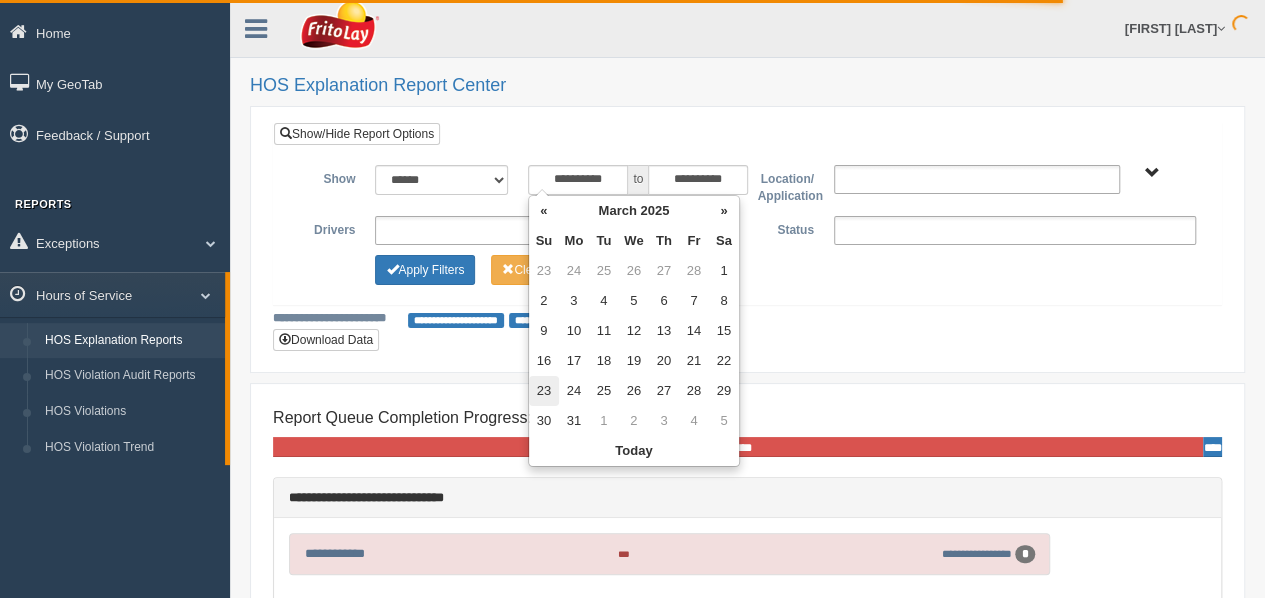 click on "23" at bounding box center (544, 271) 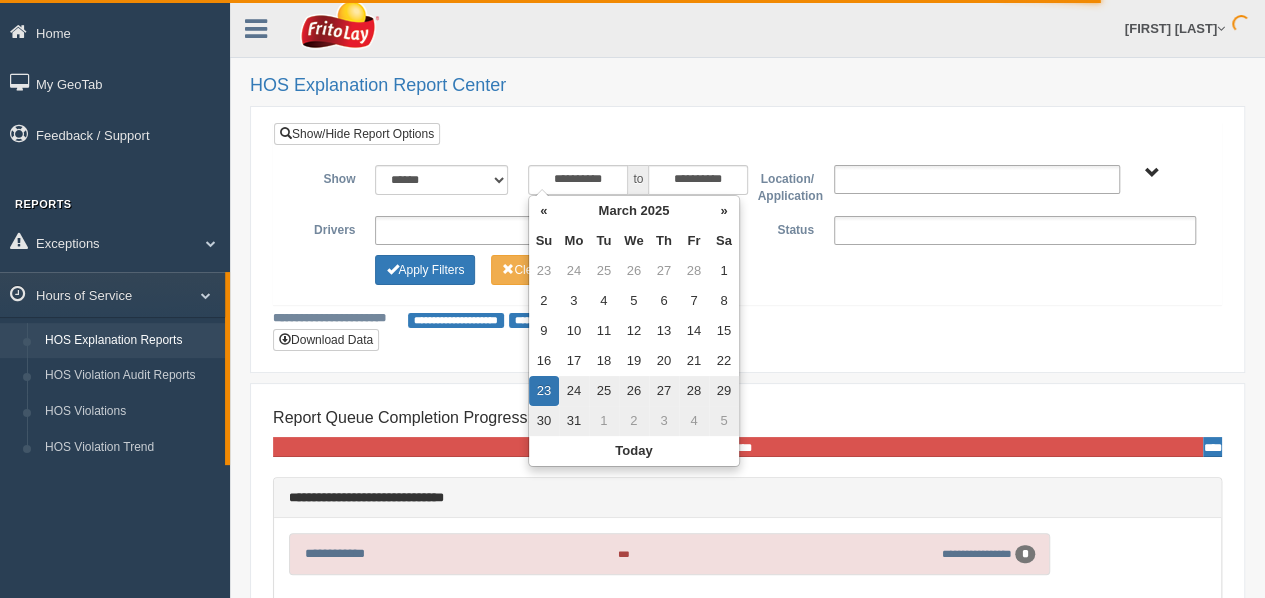 click on "26" at bounding box center [634, 391] 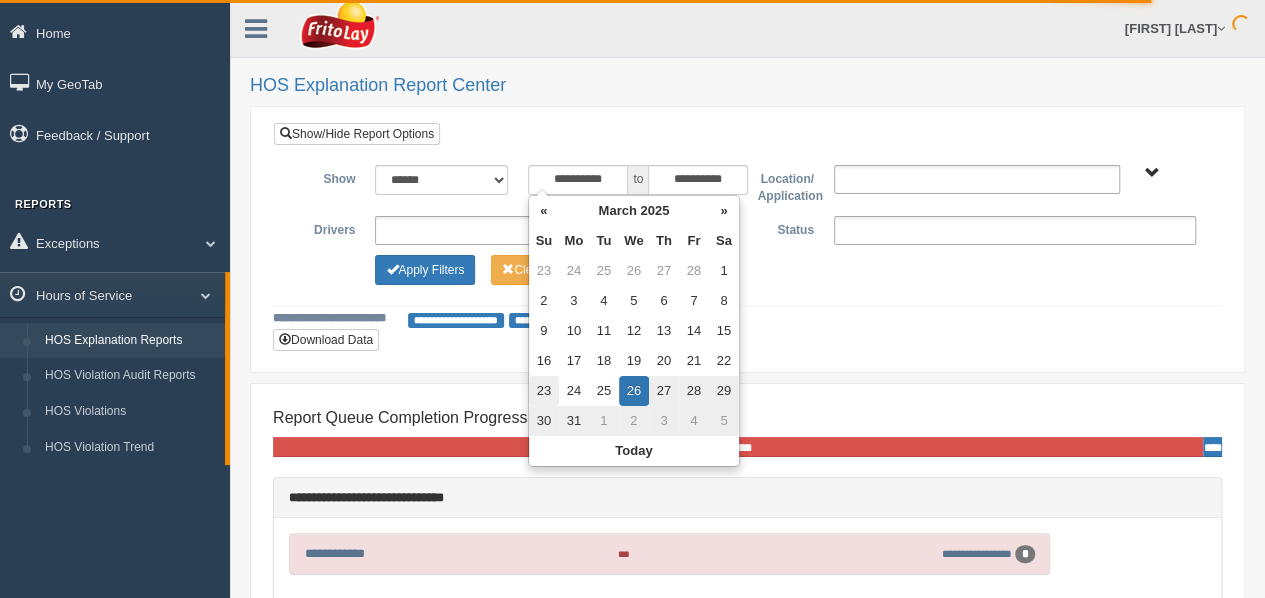 click on "23" at bounding box center [544, 271] 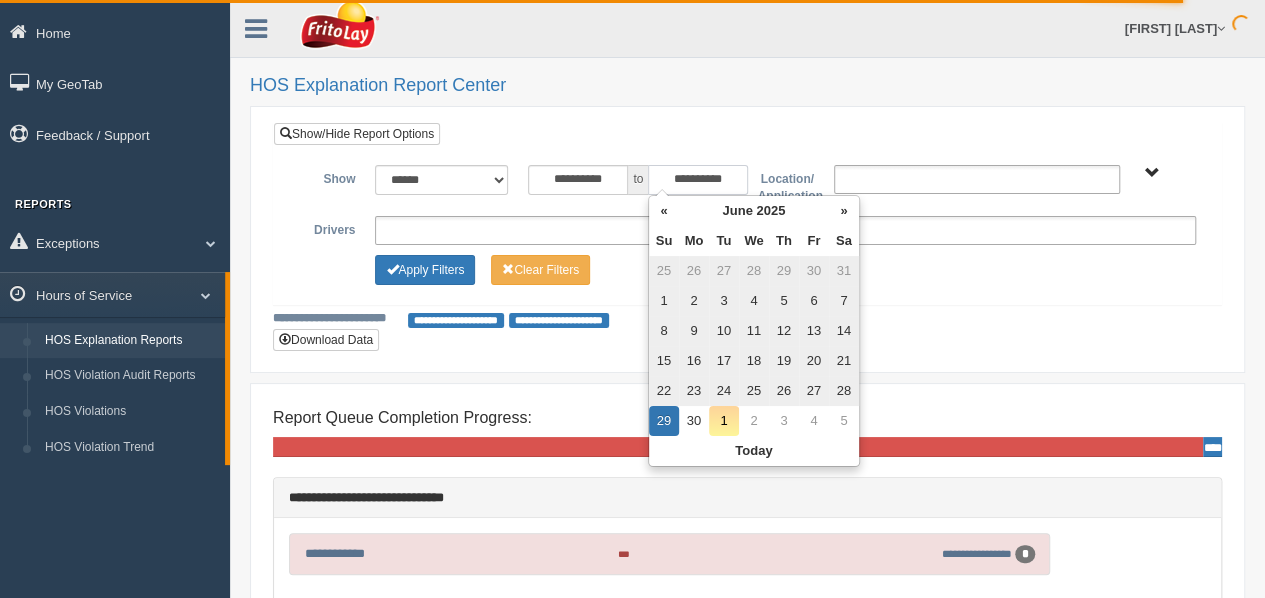click on "**********" at bounding box center [698, 180] 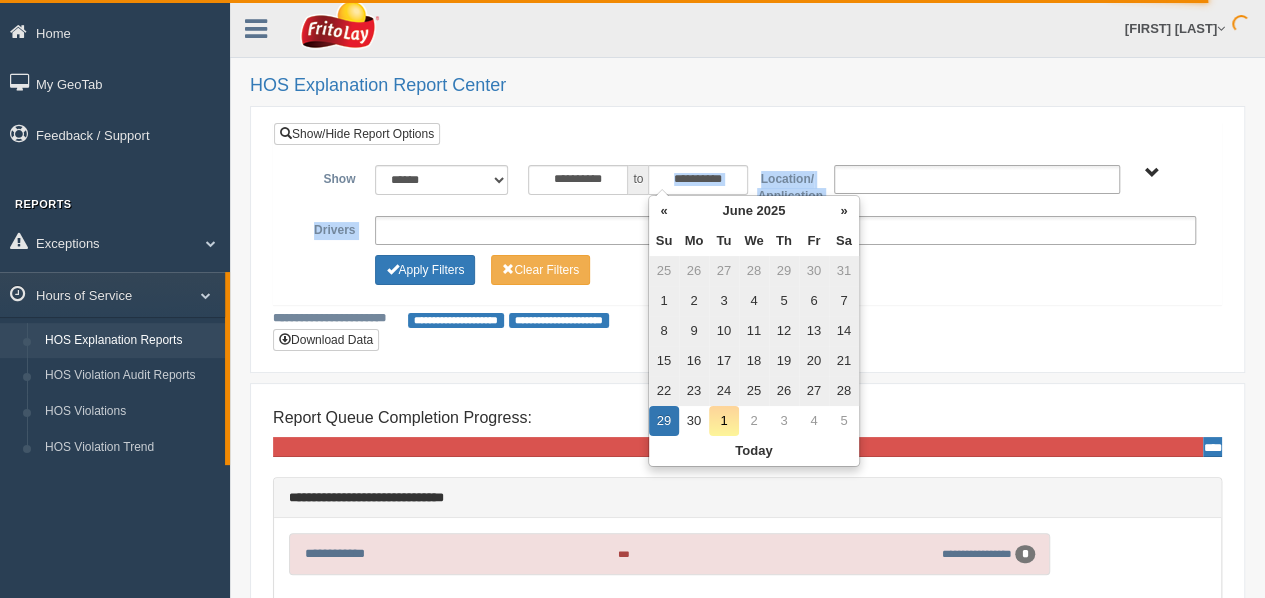drag, startPoint x: 652, startPoint y: 194, endPoint x: 658, endPoint y: 219, distance: 25.70992 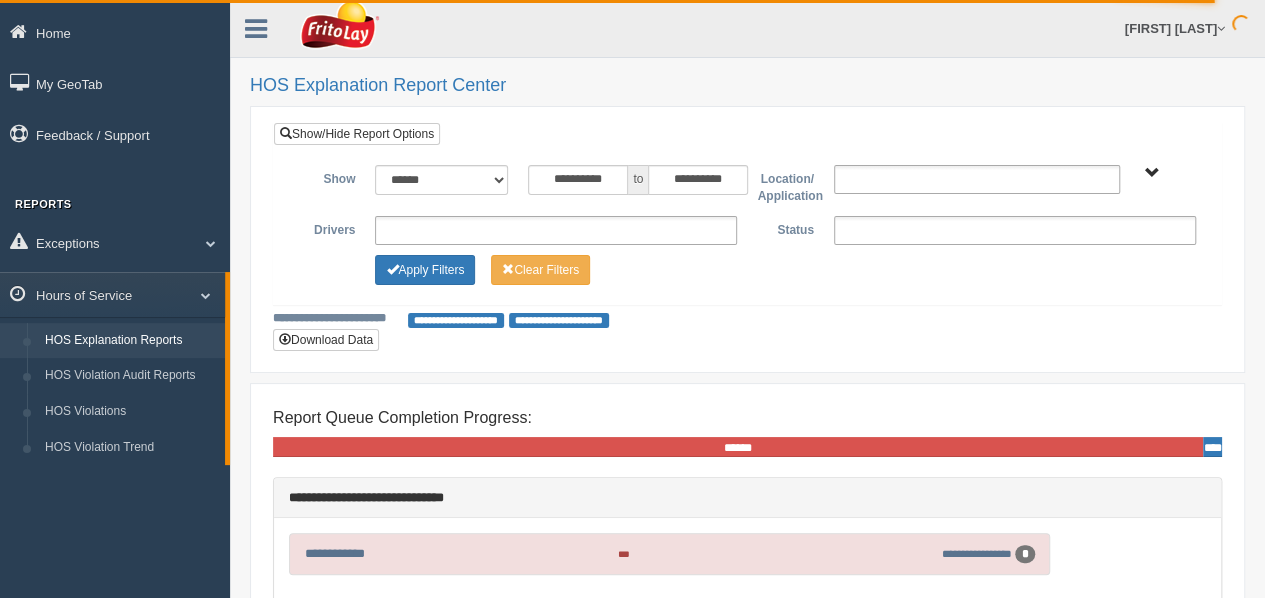 click at bounding box center (556, 230) 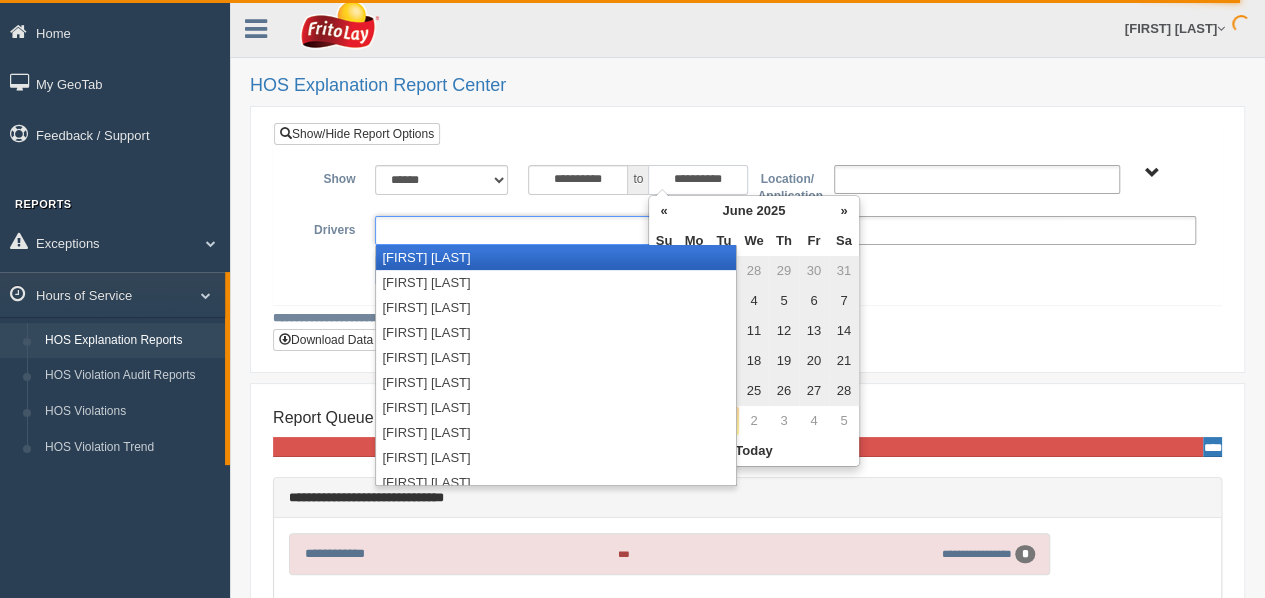 click on "**********" at bounding box center [698, 180] 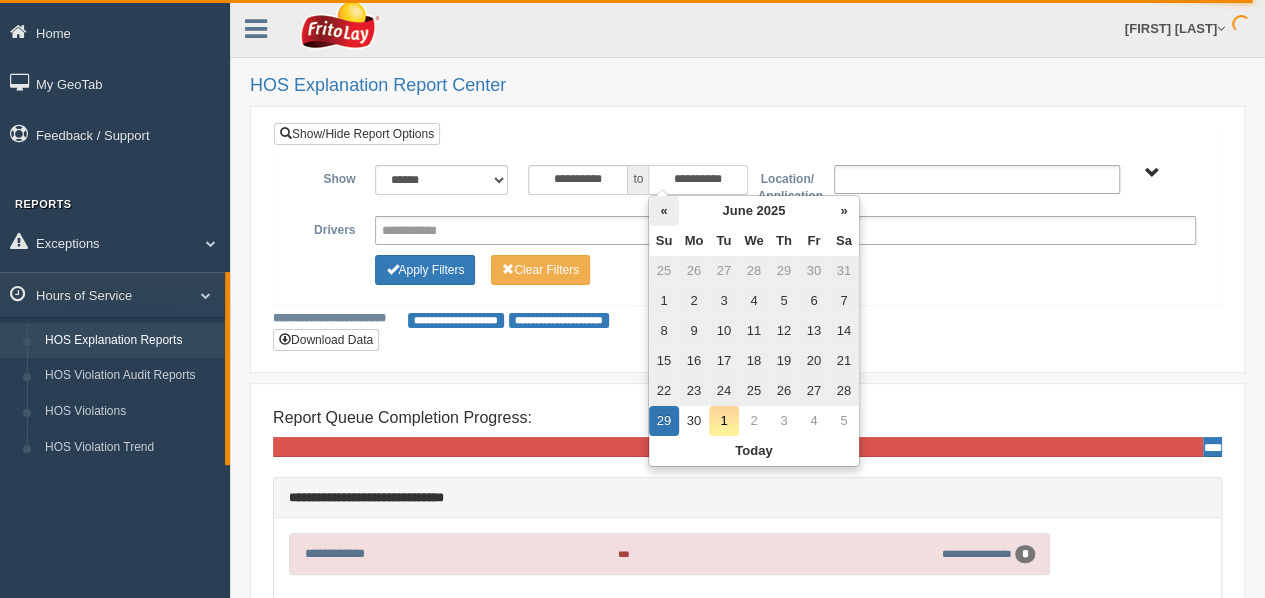 drag, startPoint x: 672, startPoint y: 192, endPoint x: 667, endPoint y: 206, distance: 14.866069 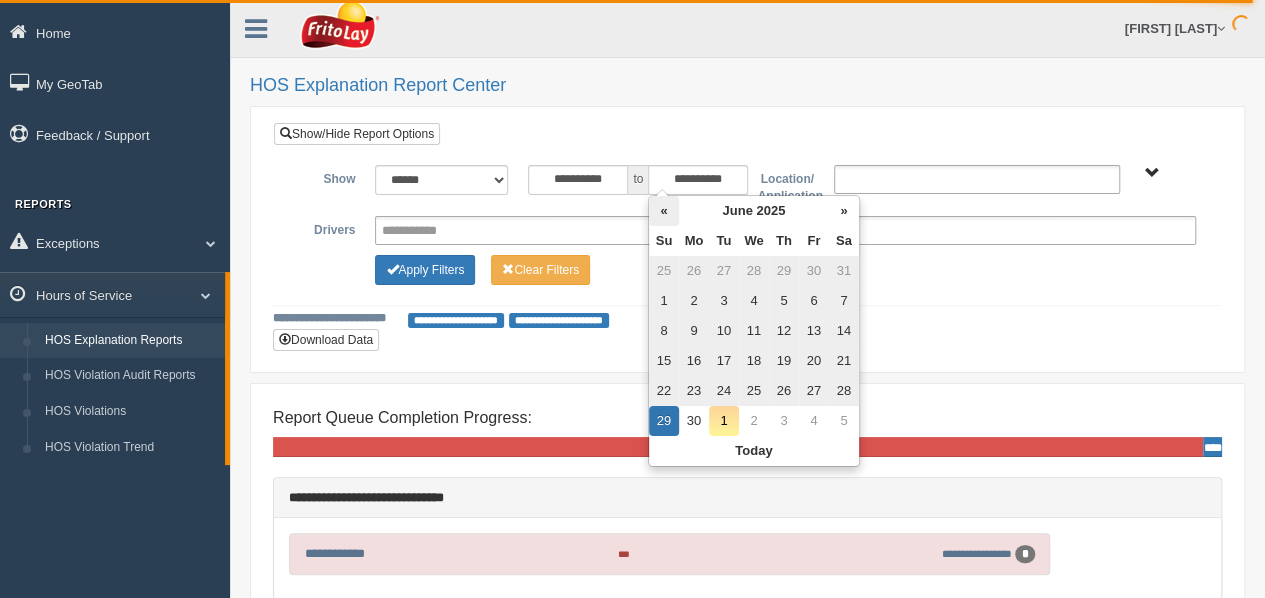 click on "«" at bounding box center [664, 211] 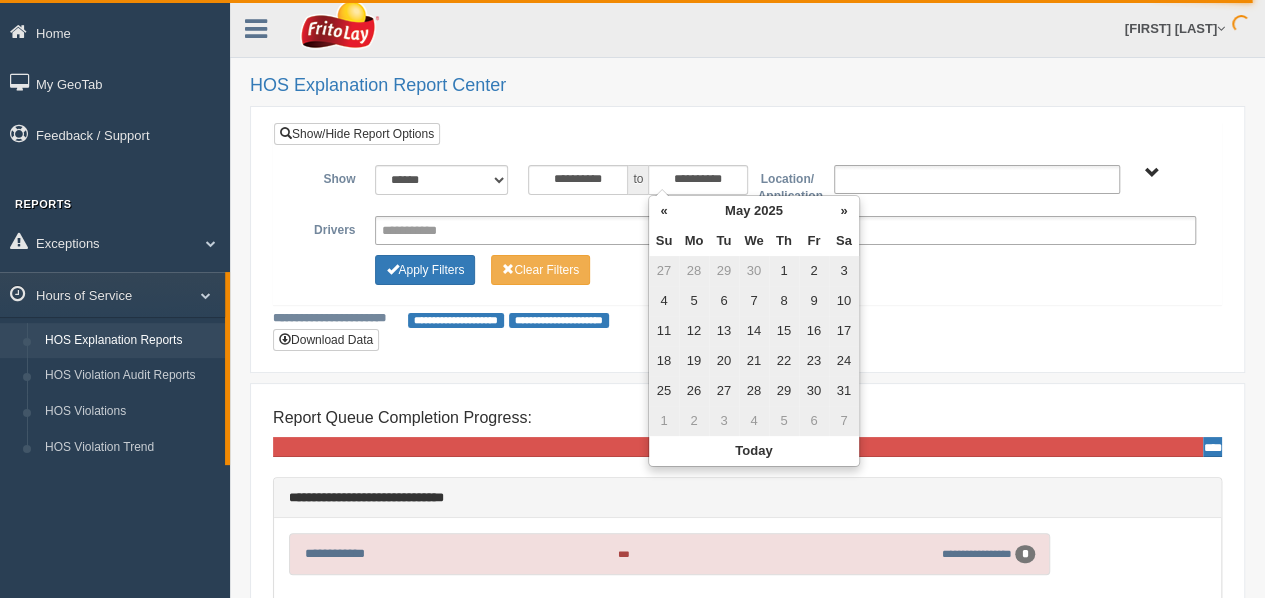click on "«" at bounding box center (664, 211) 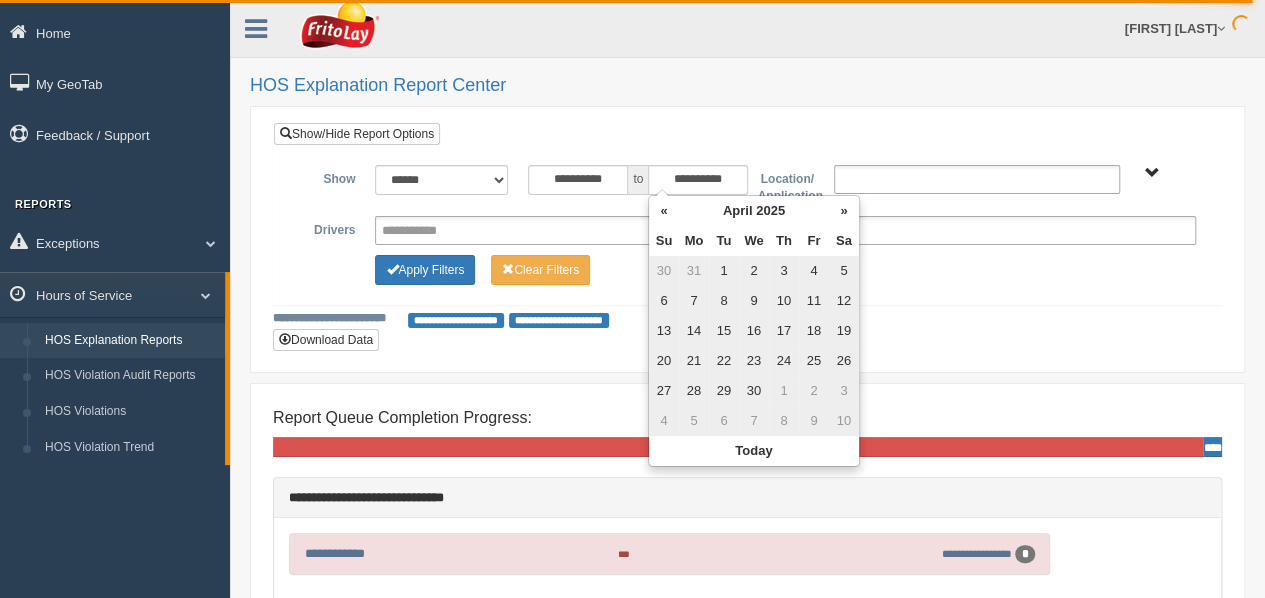 click on "«" at bounding box center [664, 211] 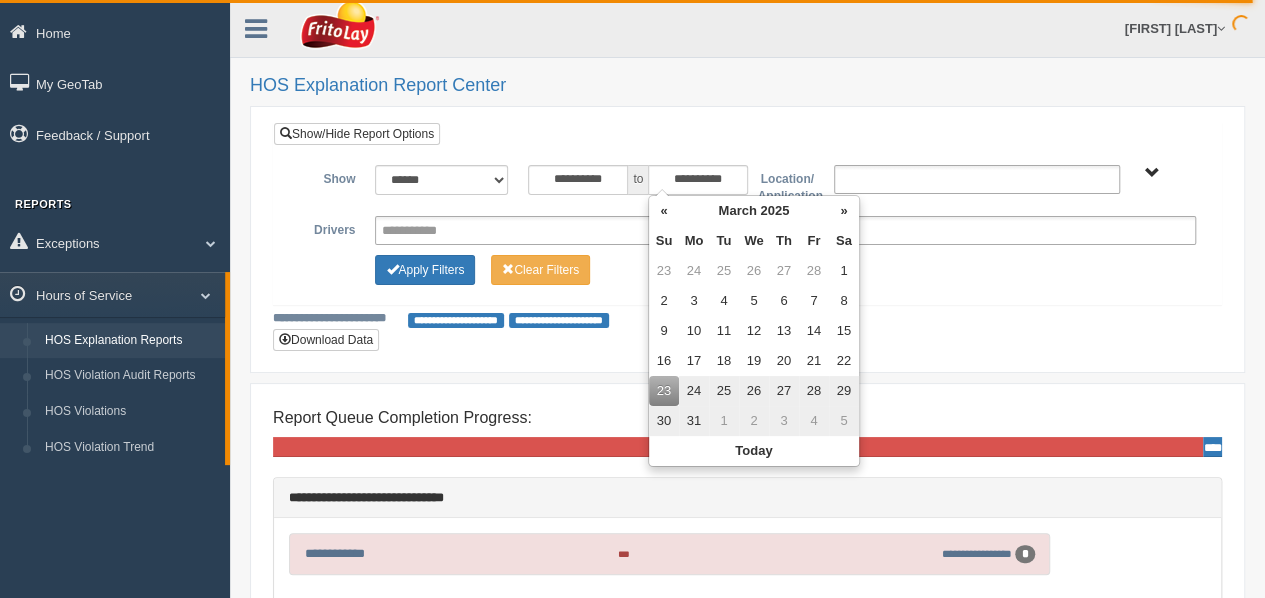 click on "26" at bounding box center [754, 391] 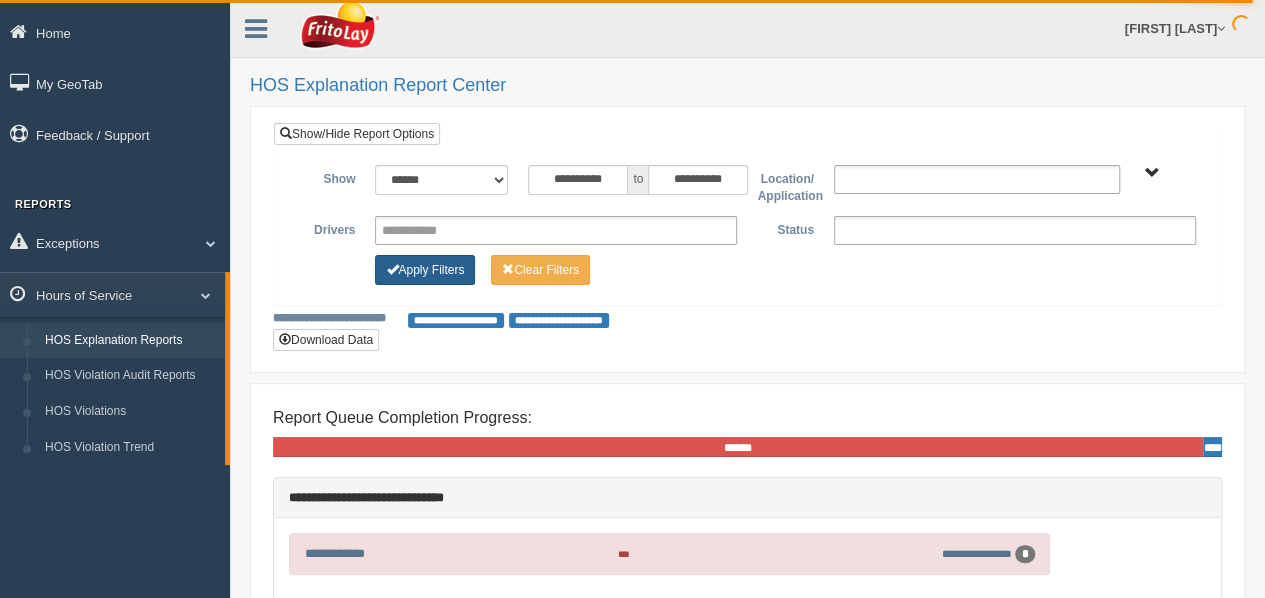 click on "Apply Filters" at bounding box center (425, 270) 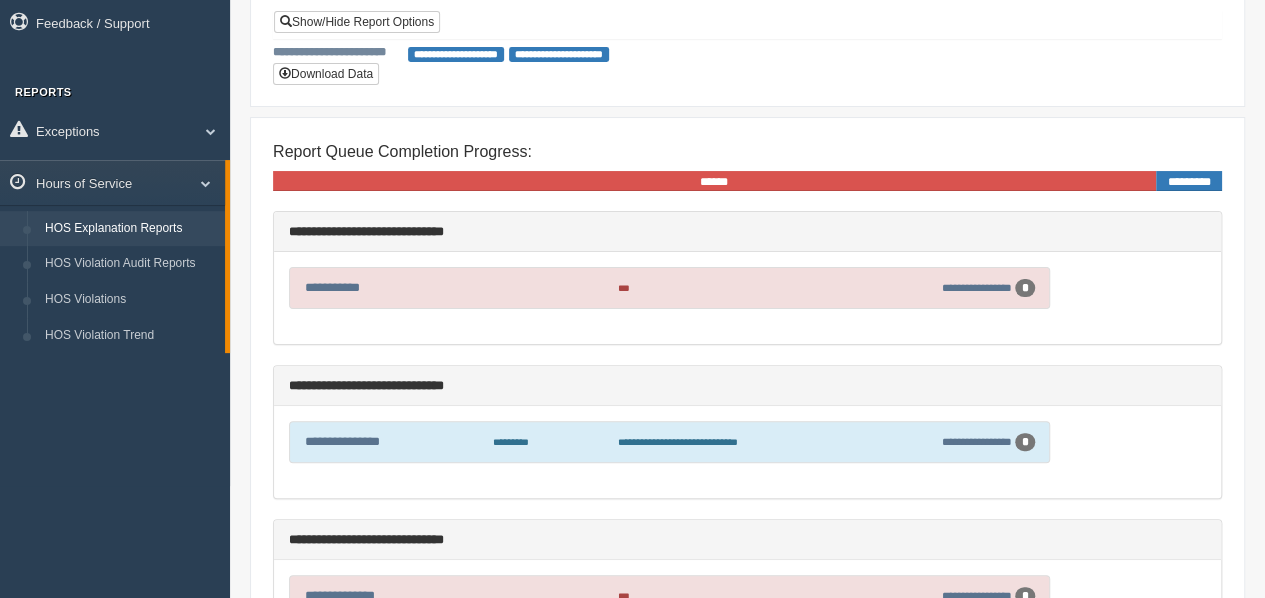 scroll, scrollTop: 200, scrollLeft: 0, axis: vertical 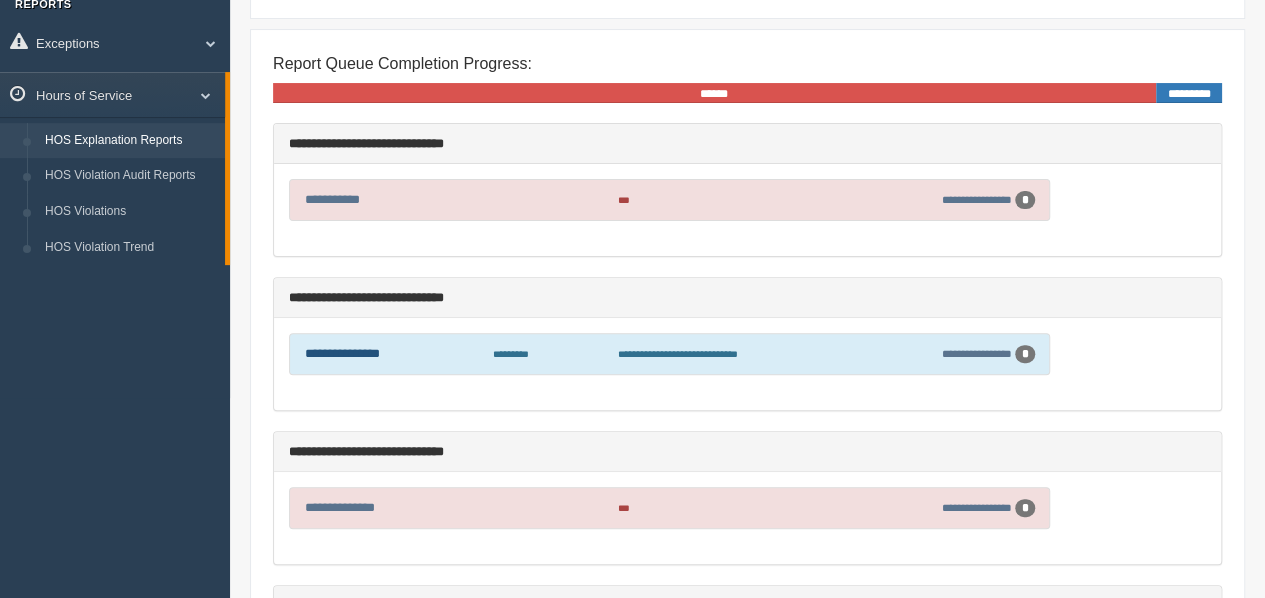 click on "**********" at bounding box center (342, 353) 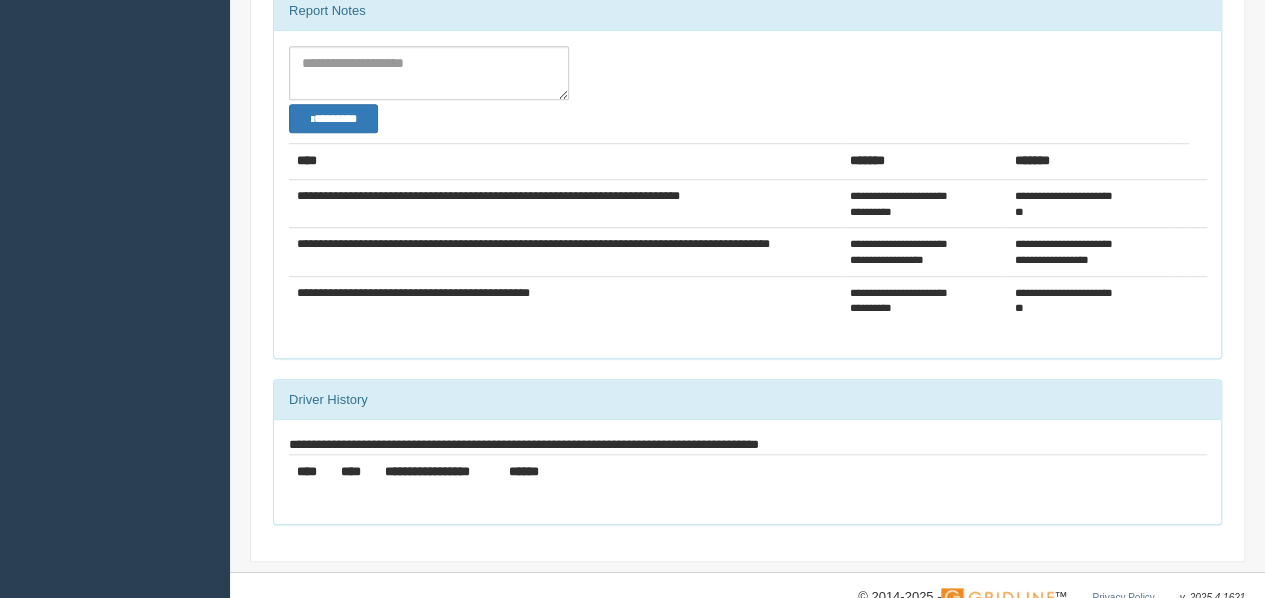 scroll, scrollTop: 669, scrollLeft: 0, axis: vertical 